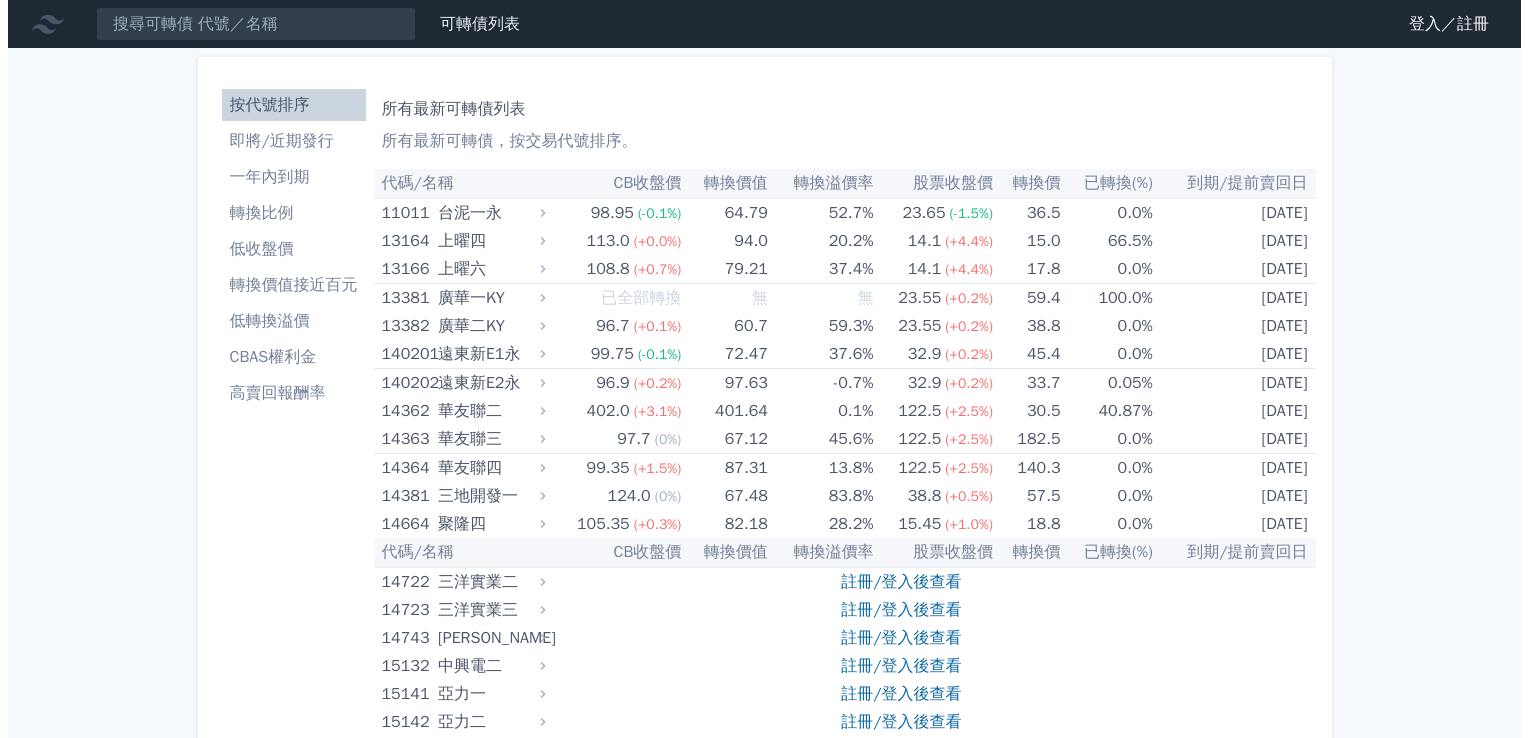scroll, scrollTop: 0, scrollLeft: 0, axis: both 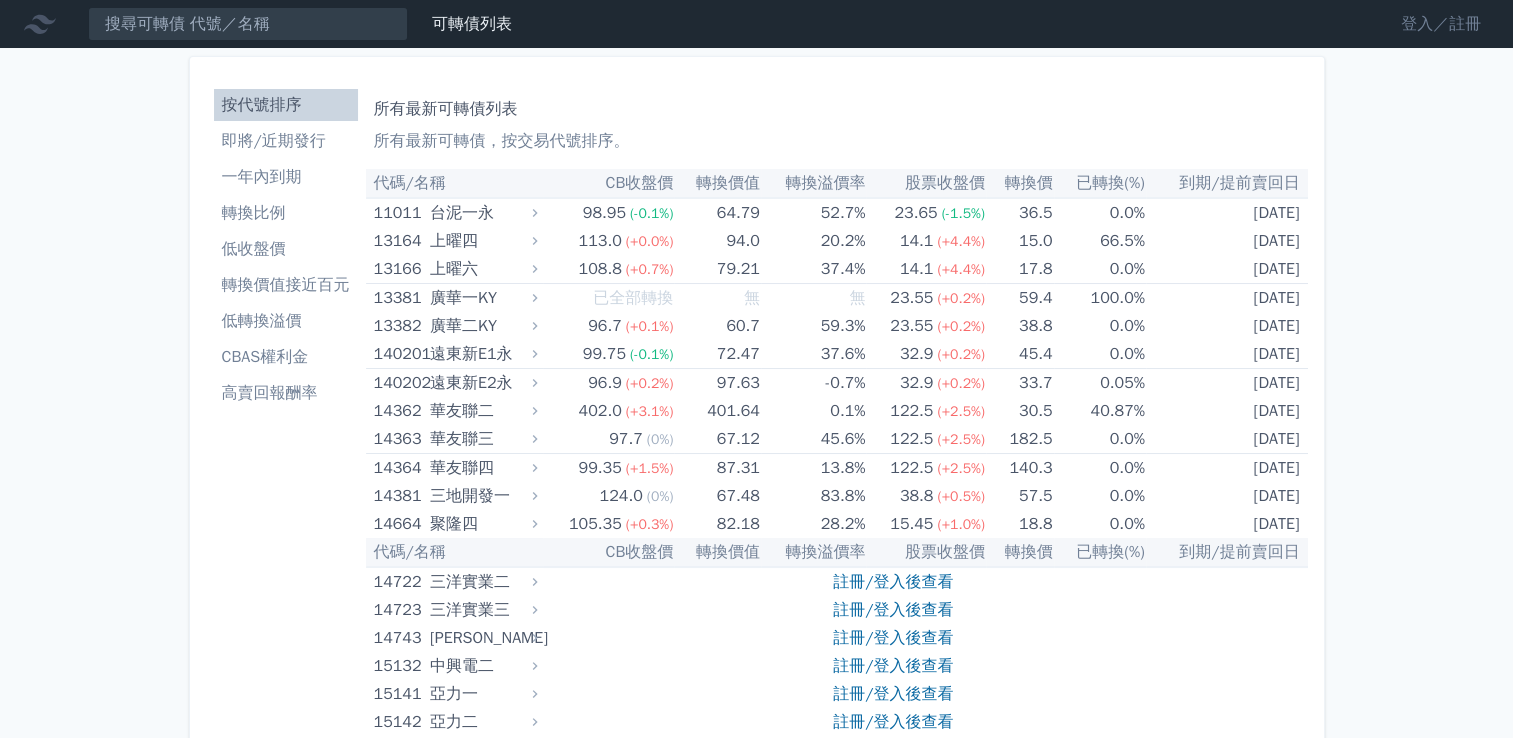 click on "登入／註冊" at bounding box center (1441, 24) 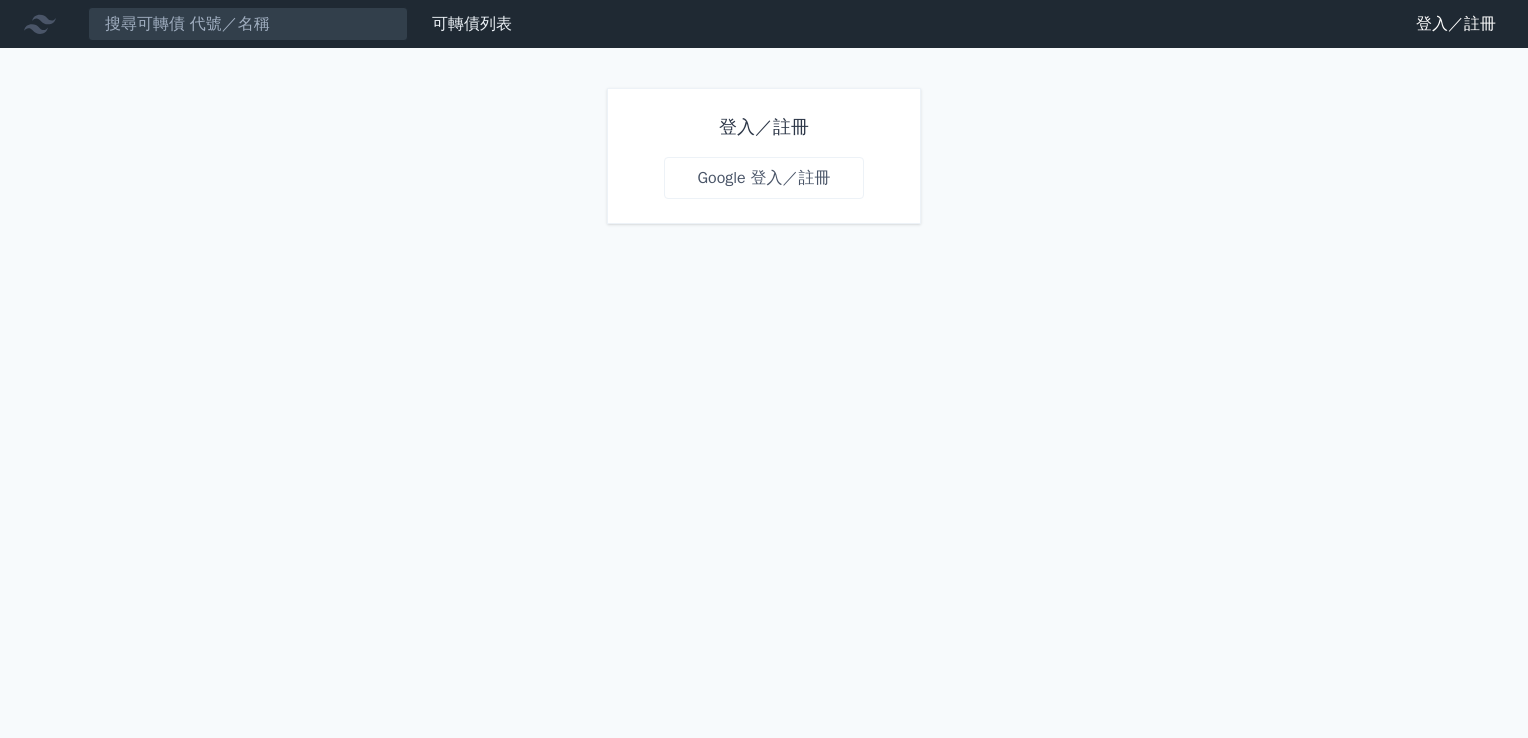 click on "Google 登入／註冊" at bounding box center (763, 178) 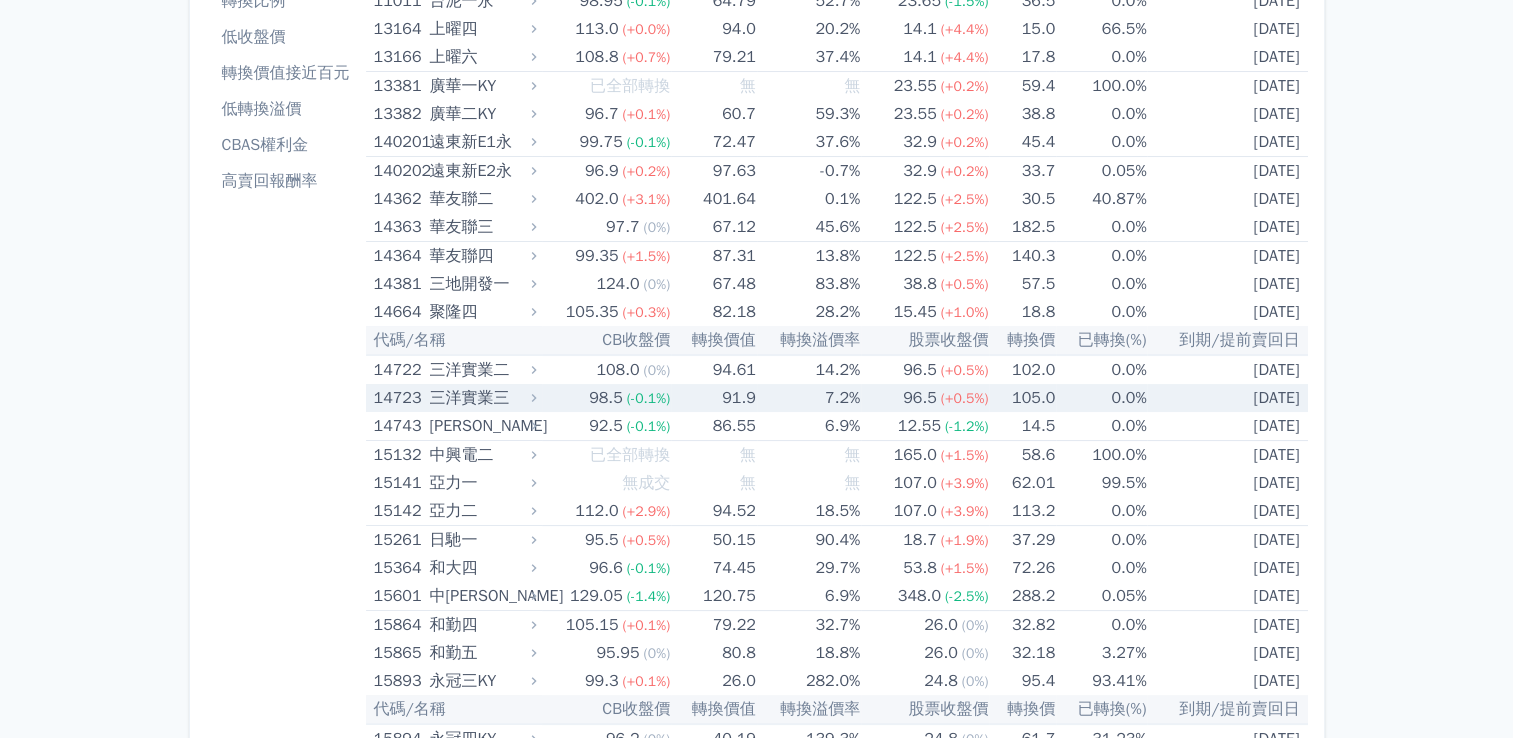 scroll, scrollTop: 0, scrollLeft: 0, axis: both 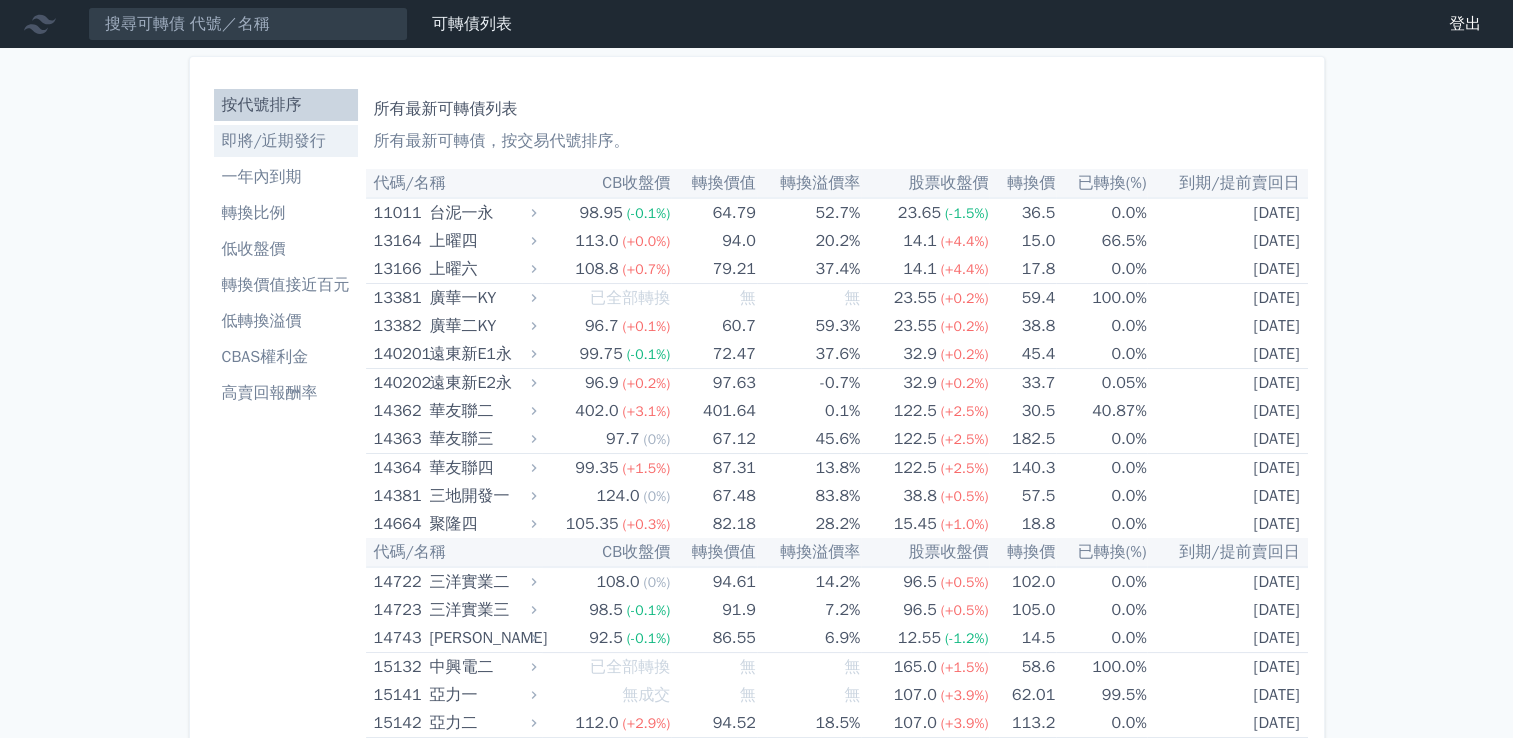 click on "即將/近期發行" at bounding box center (286, 141) 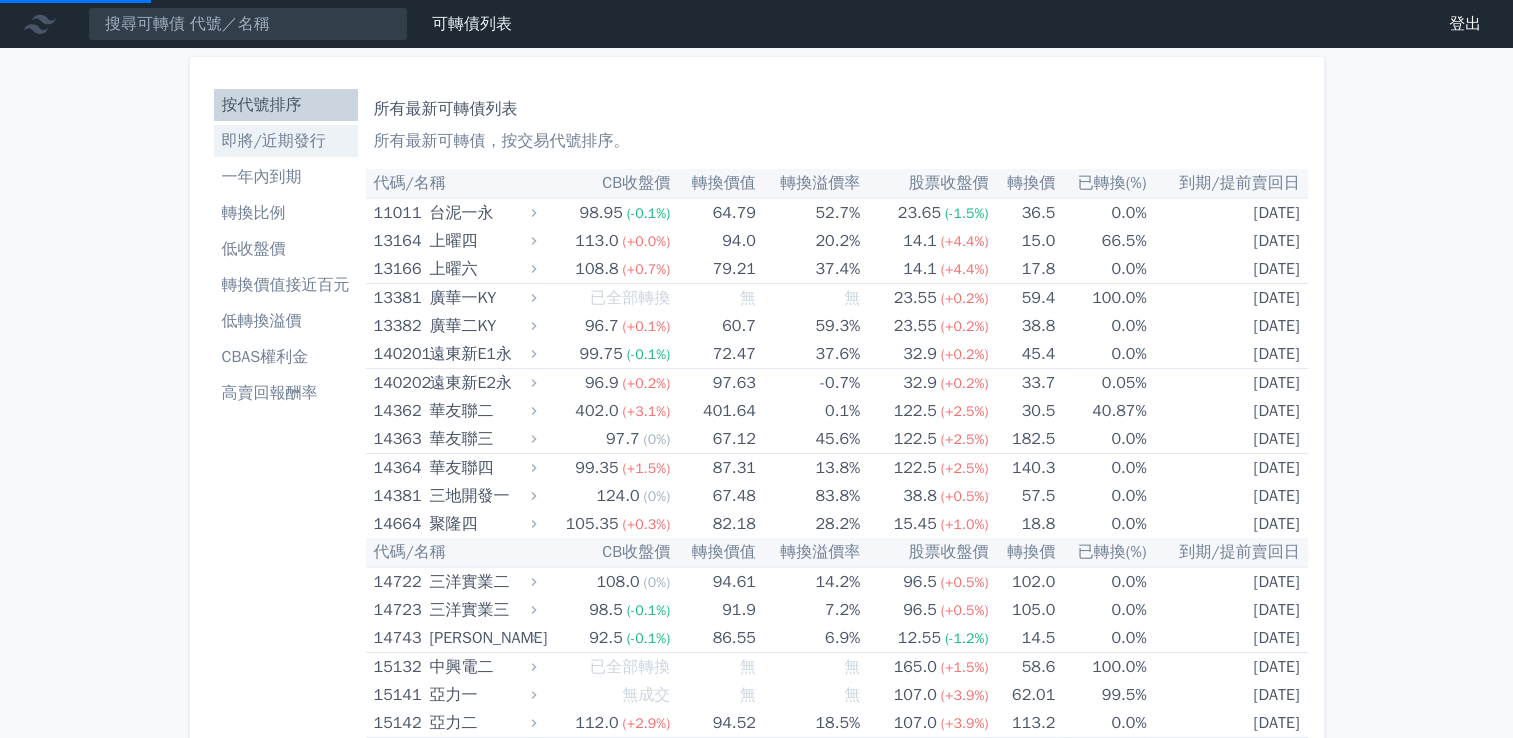 click on "即將/近期發行" at bounding box center [286, 141] 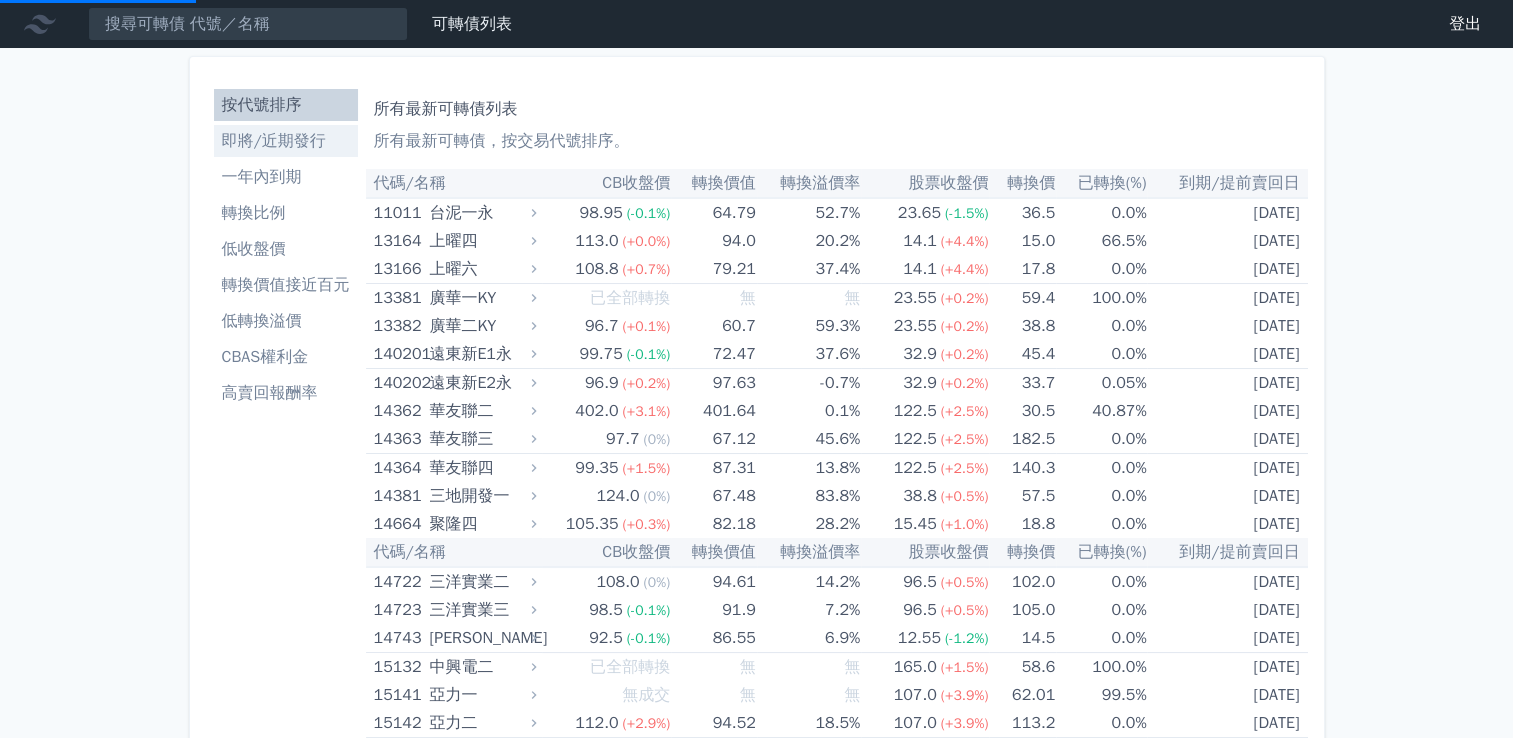 click on "即將/近期發行" at bounding box center [286, 141] 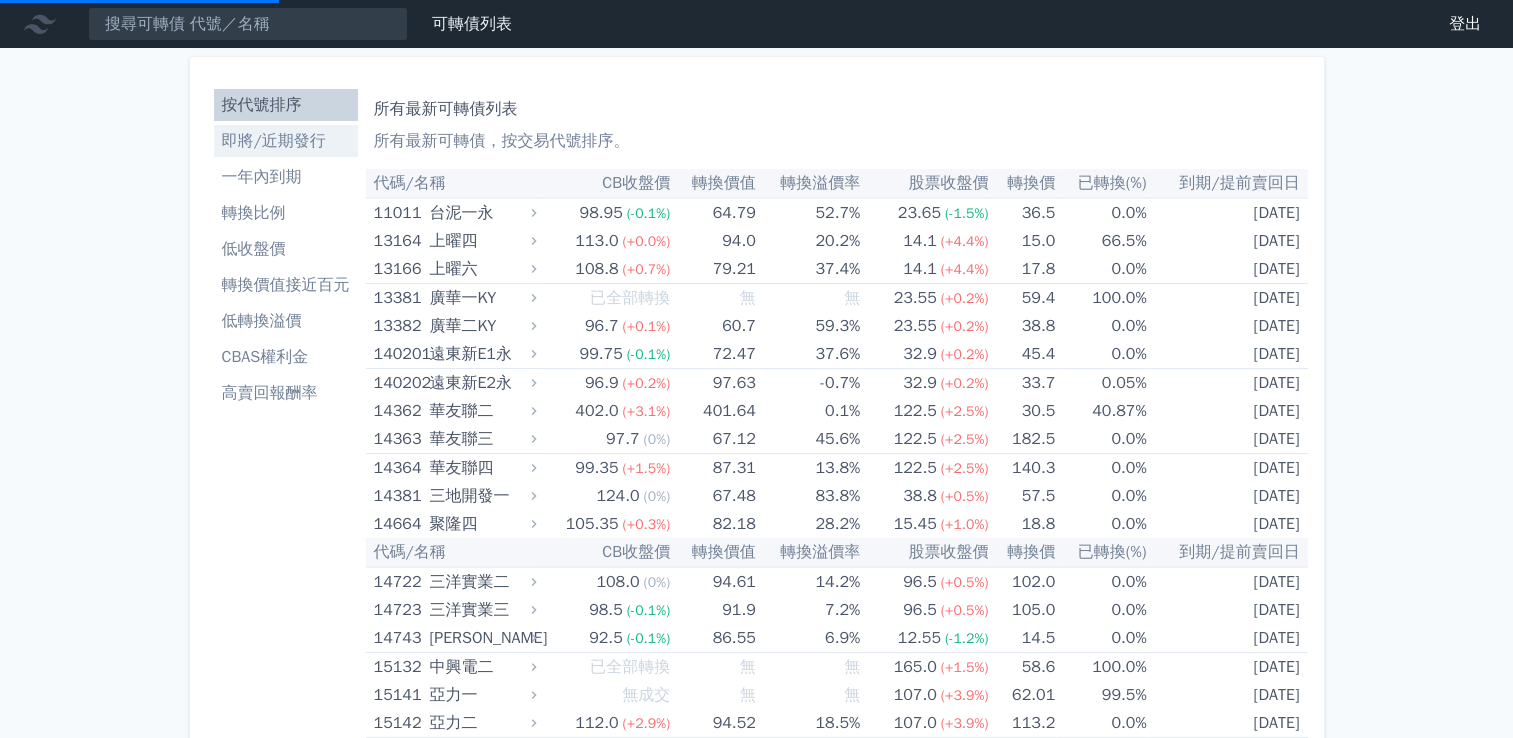 click on "即將/近期發行" at bounding box center [286, 141] 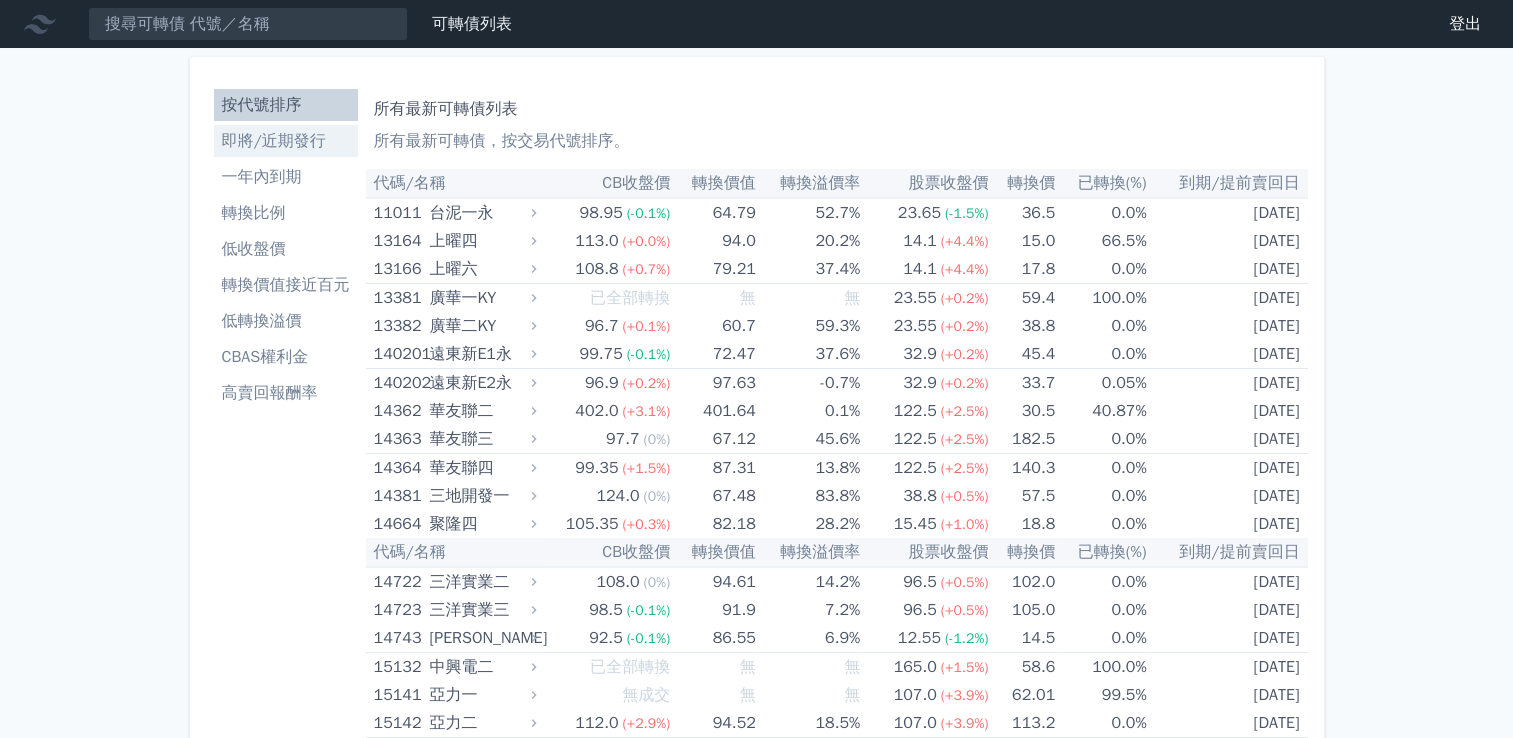 click on "即將/近期發行" at bounding box center (286, 141) 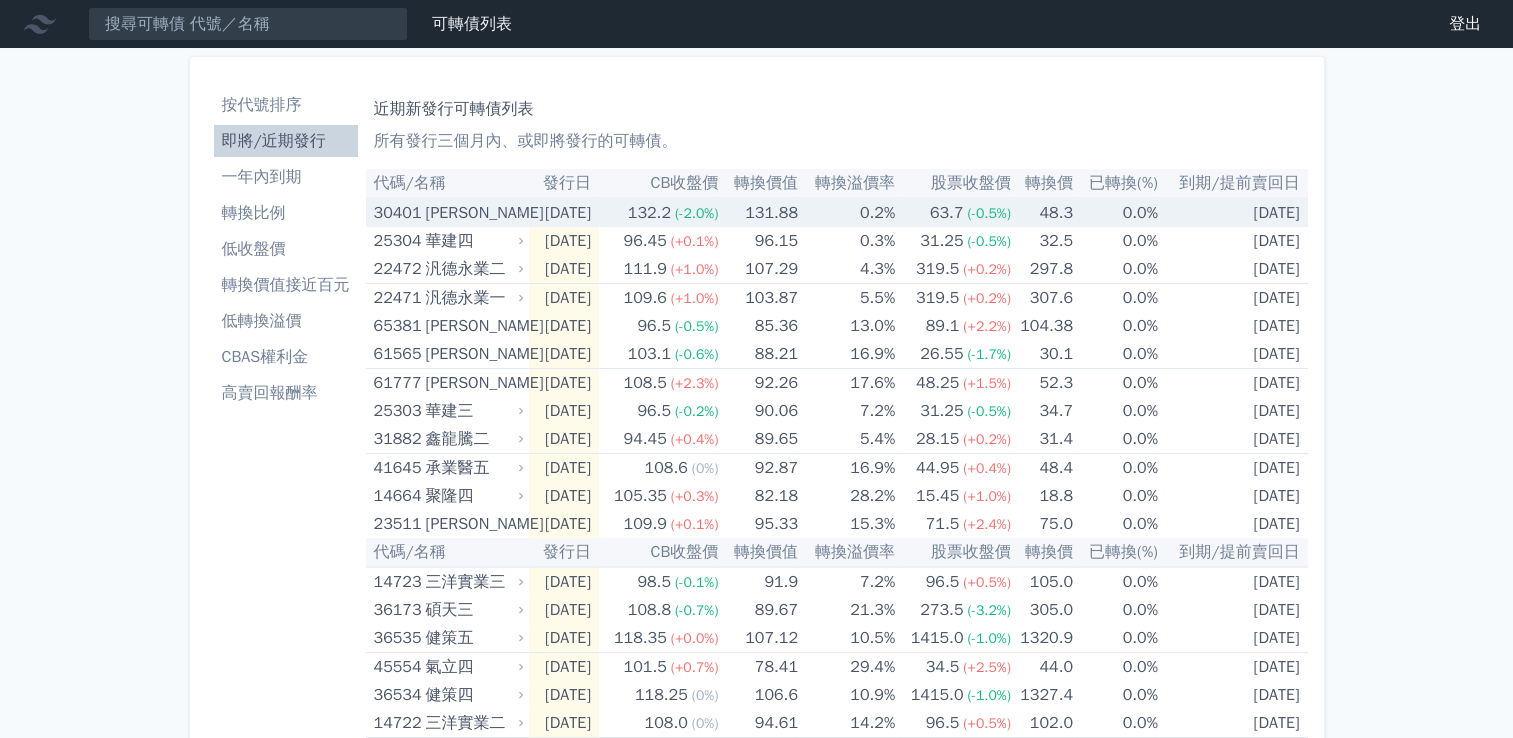 click on "[PERSON_NAME]" at bounding box center [473, 213] 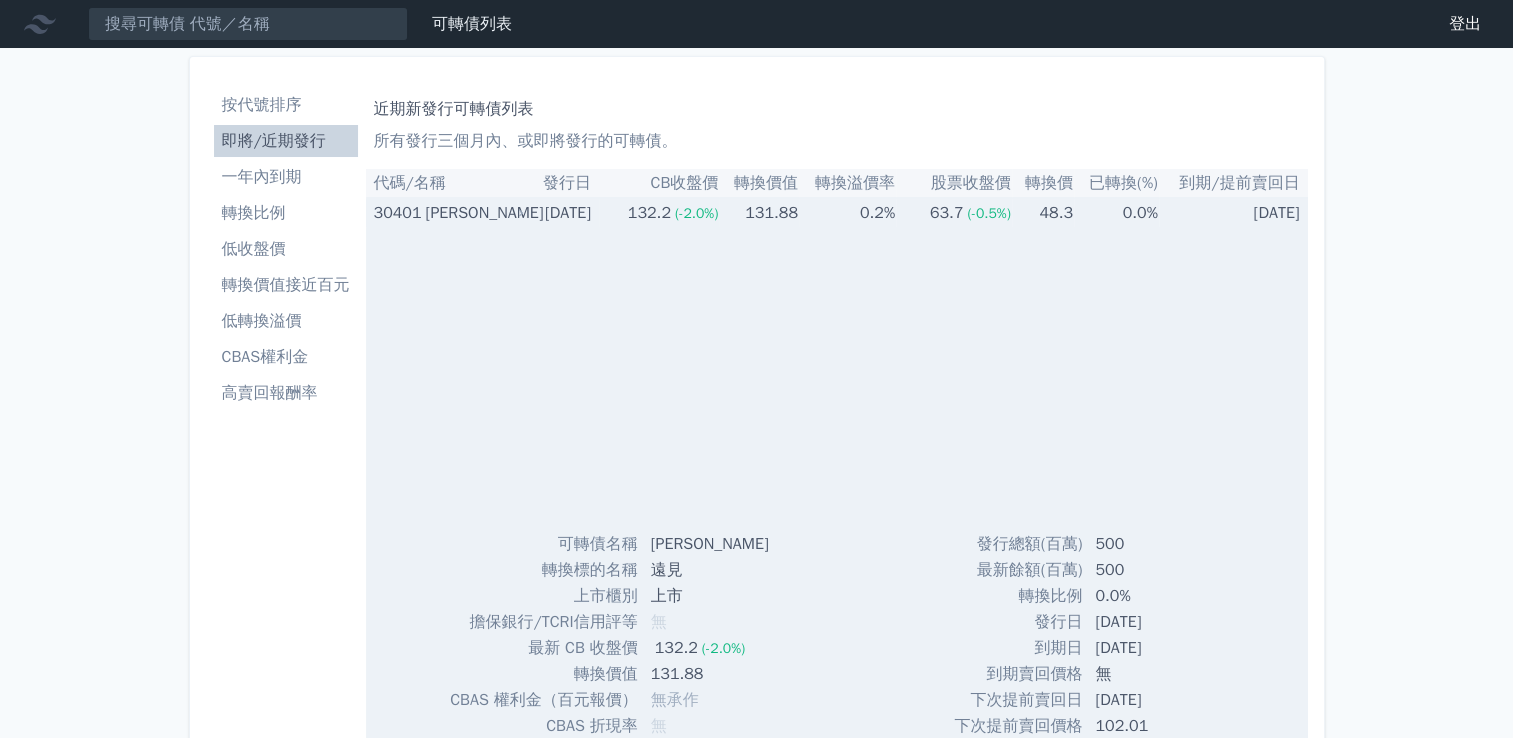 click on "[PERSON_NAME]" at bounding box center (473, 213) 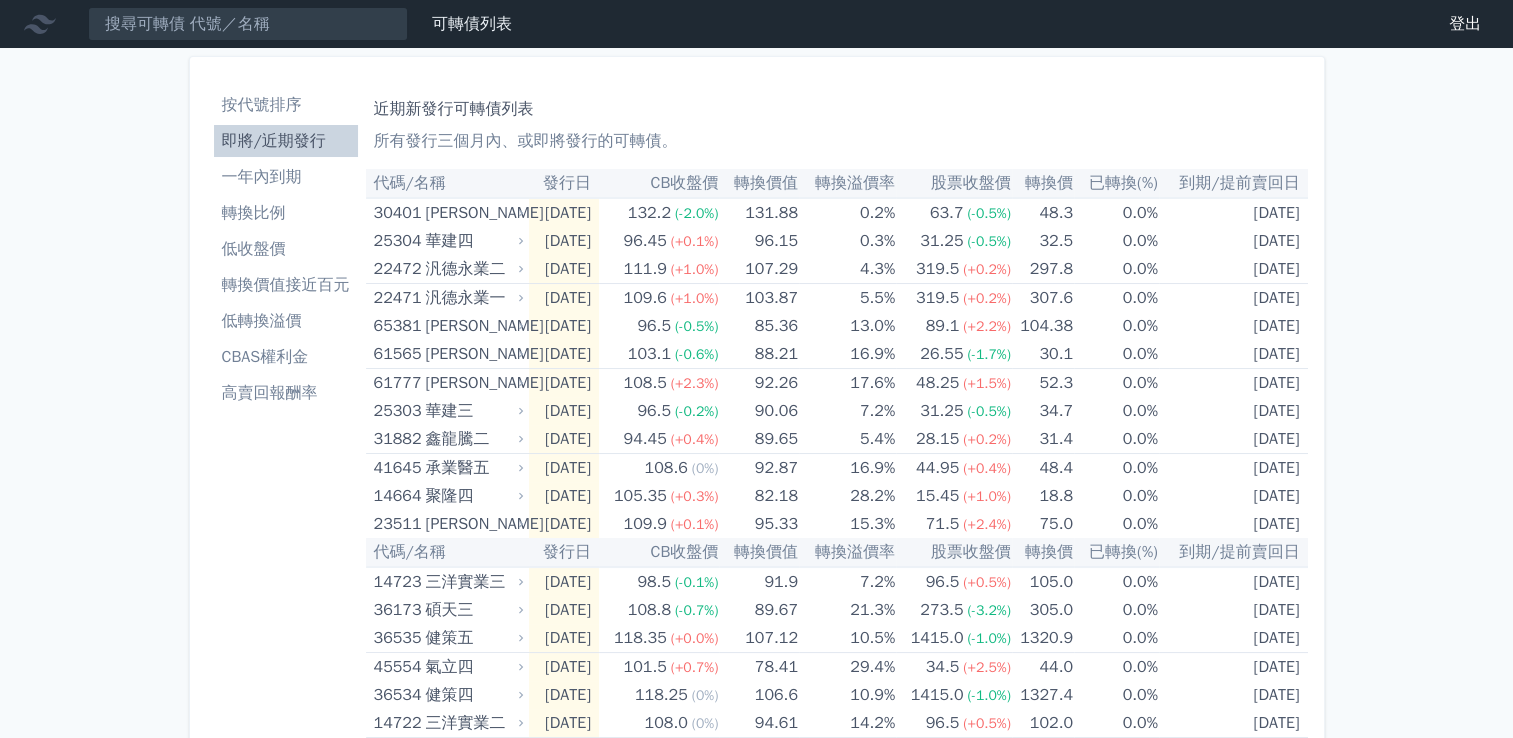 drag, startPoint x: 452, startPoint y: 210, endPoint x: 439, endPoint y: 210, distance: 13 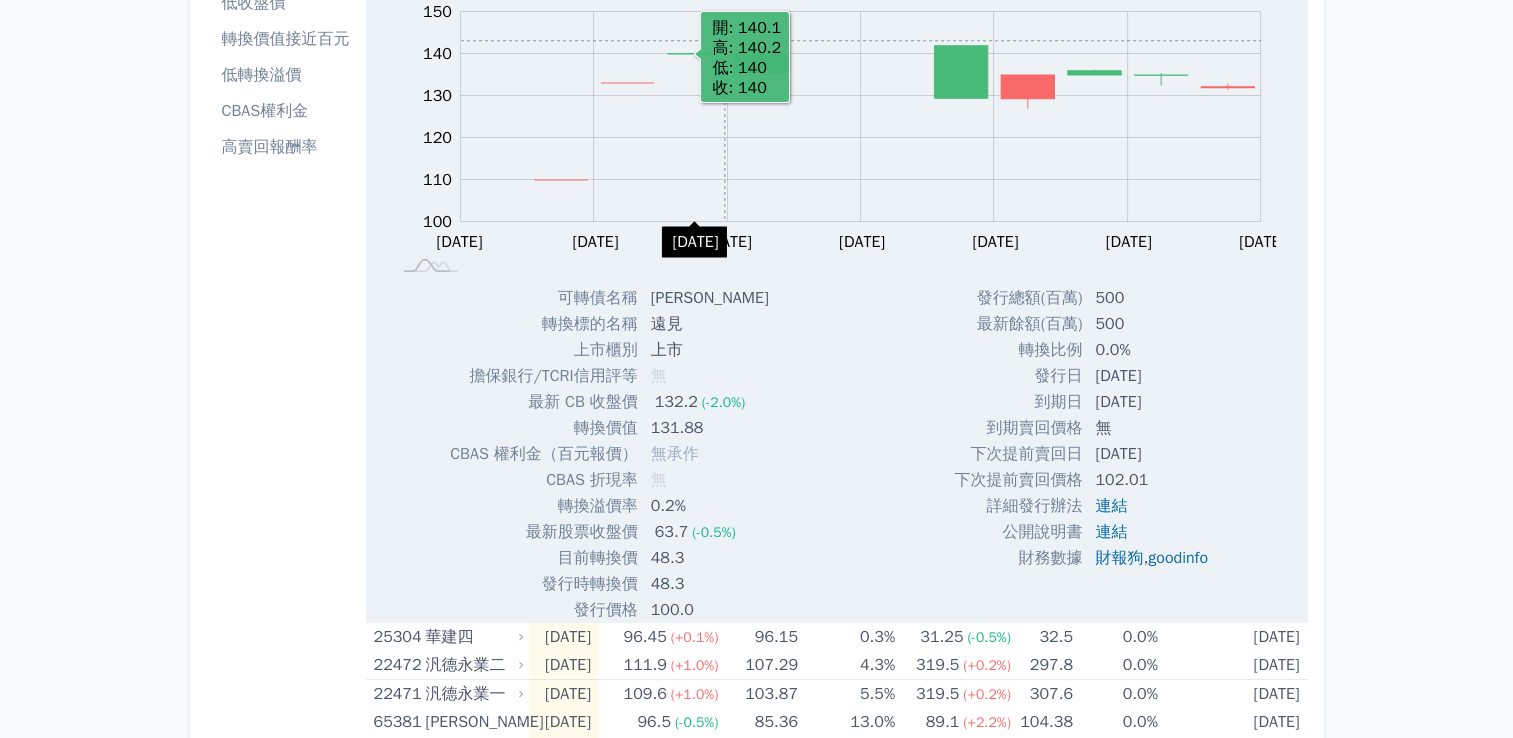 scroll, scrollTop: 247, scrollLeft: 0, axis: vertical 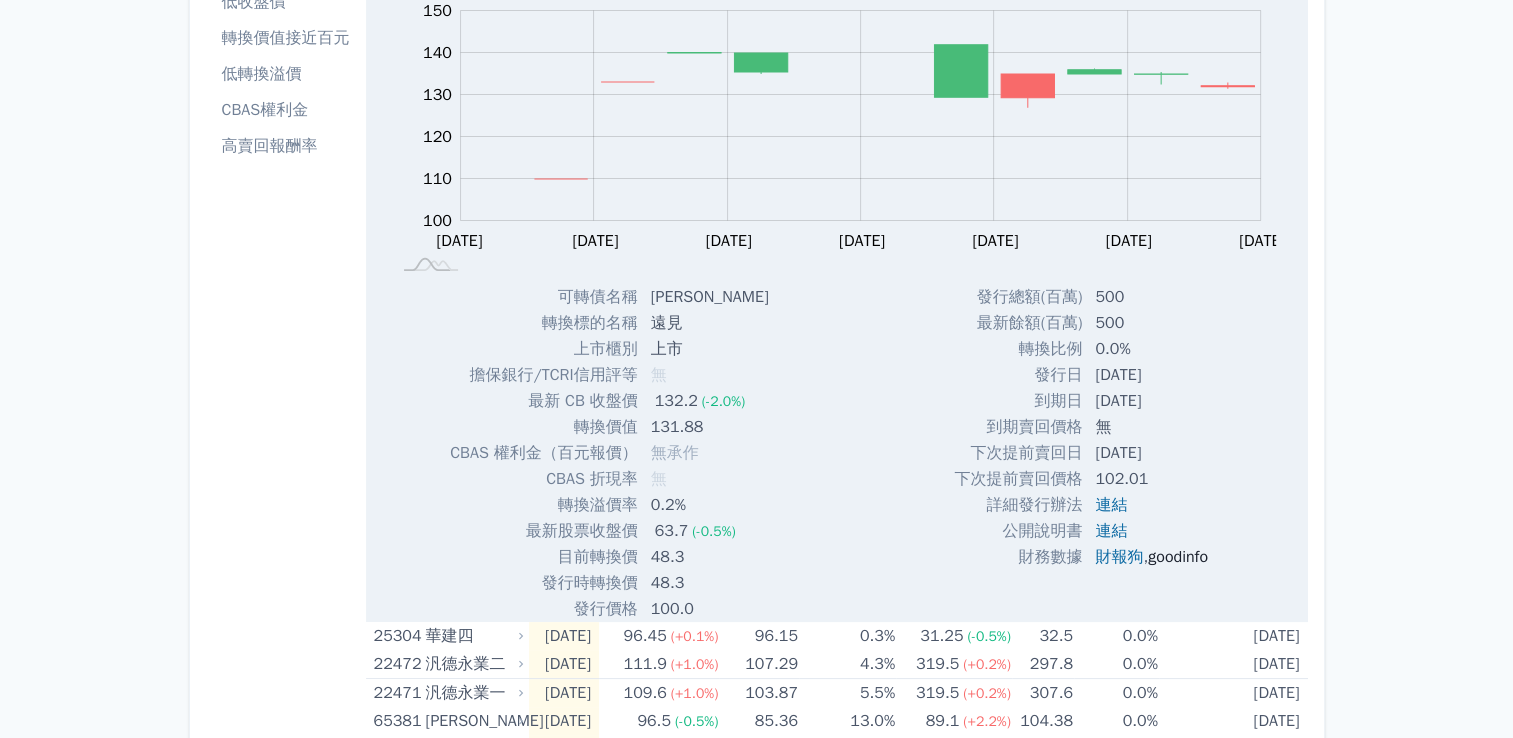 click on "goodinfo" at bounding box center (1178, 557) 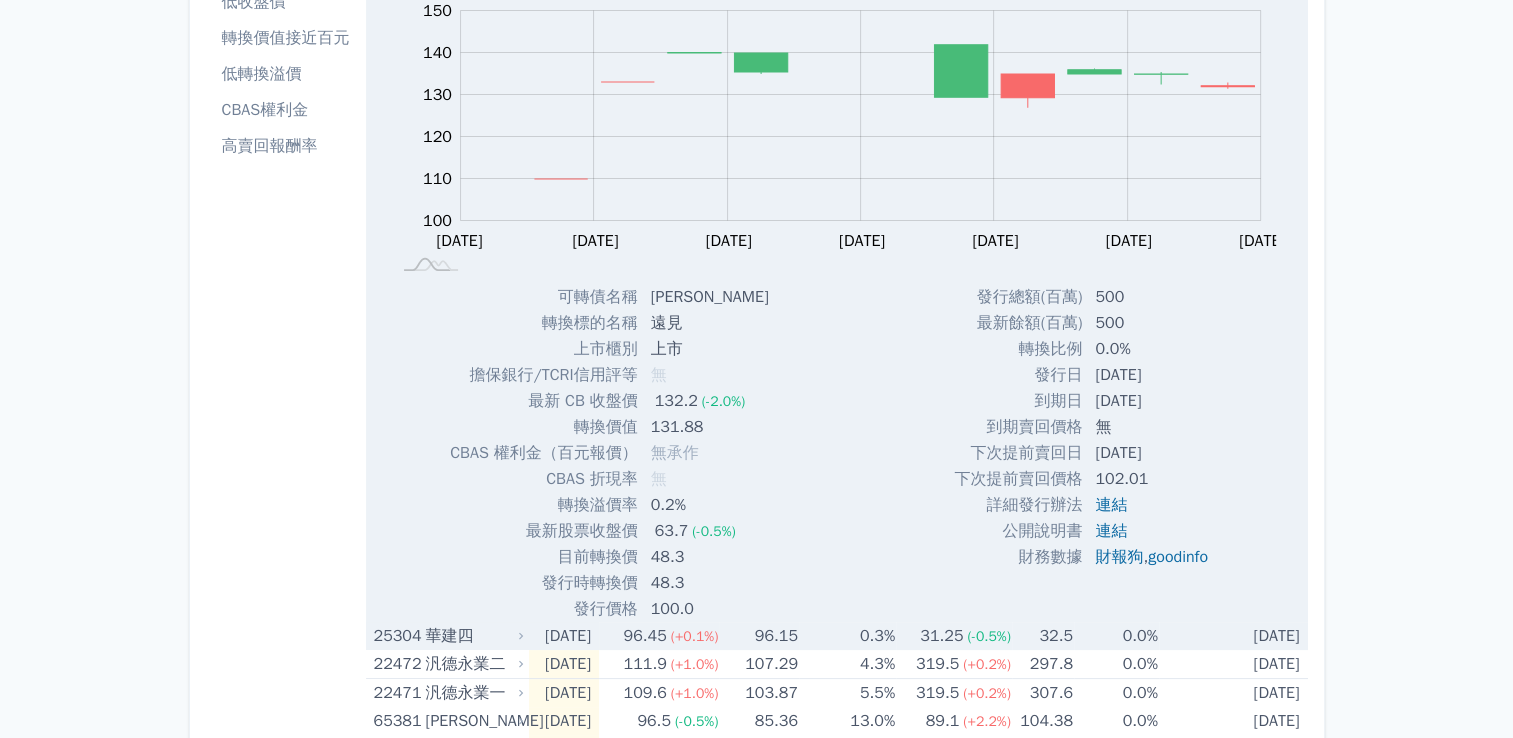 click on "華建四" at bounding box center (473, 636) 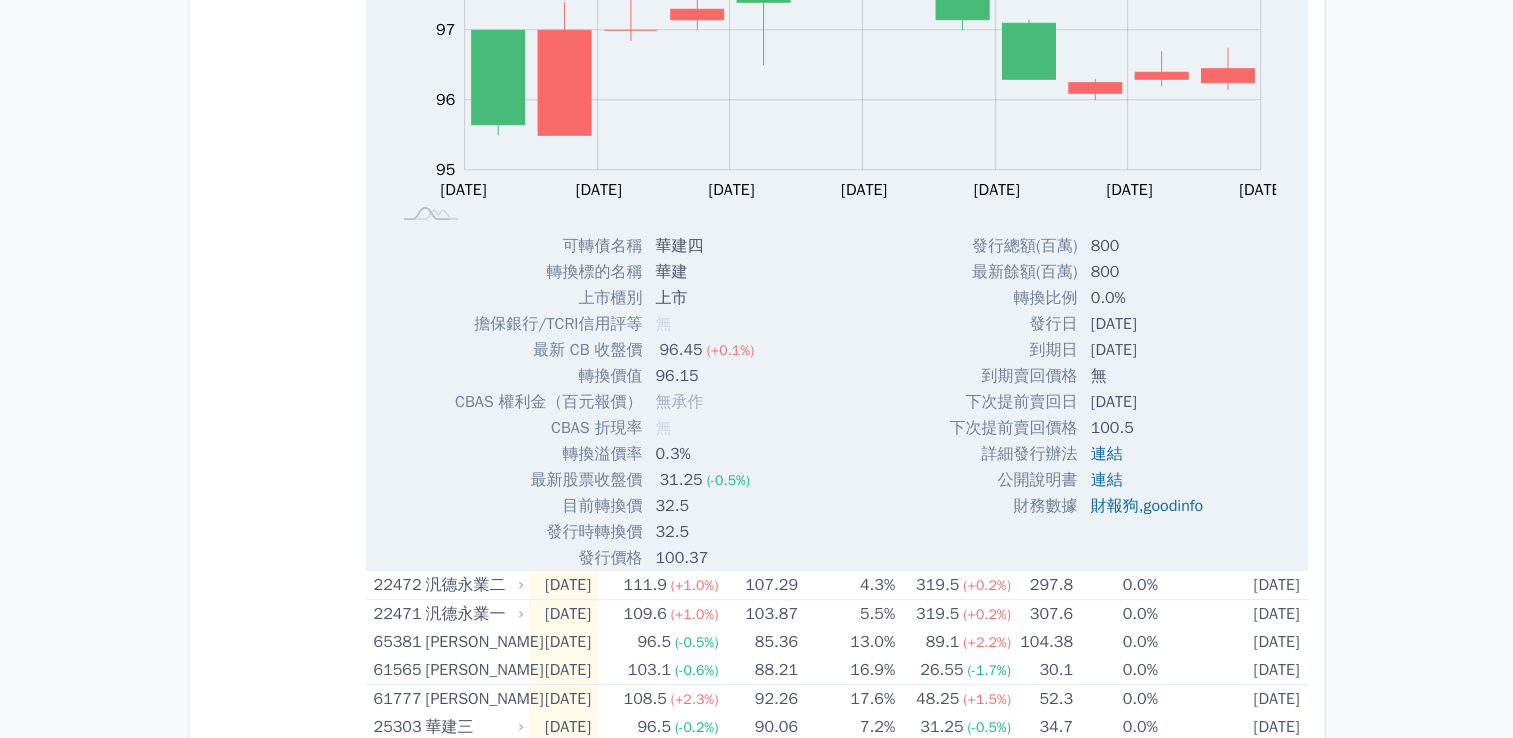 scroll, scrollTop: 966, scrollLeft: 0, axis: vertical 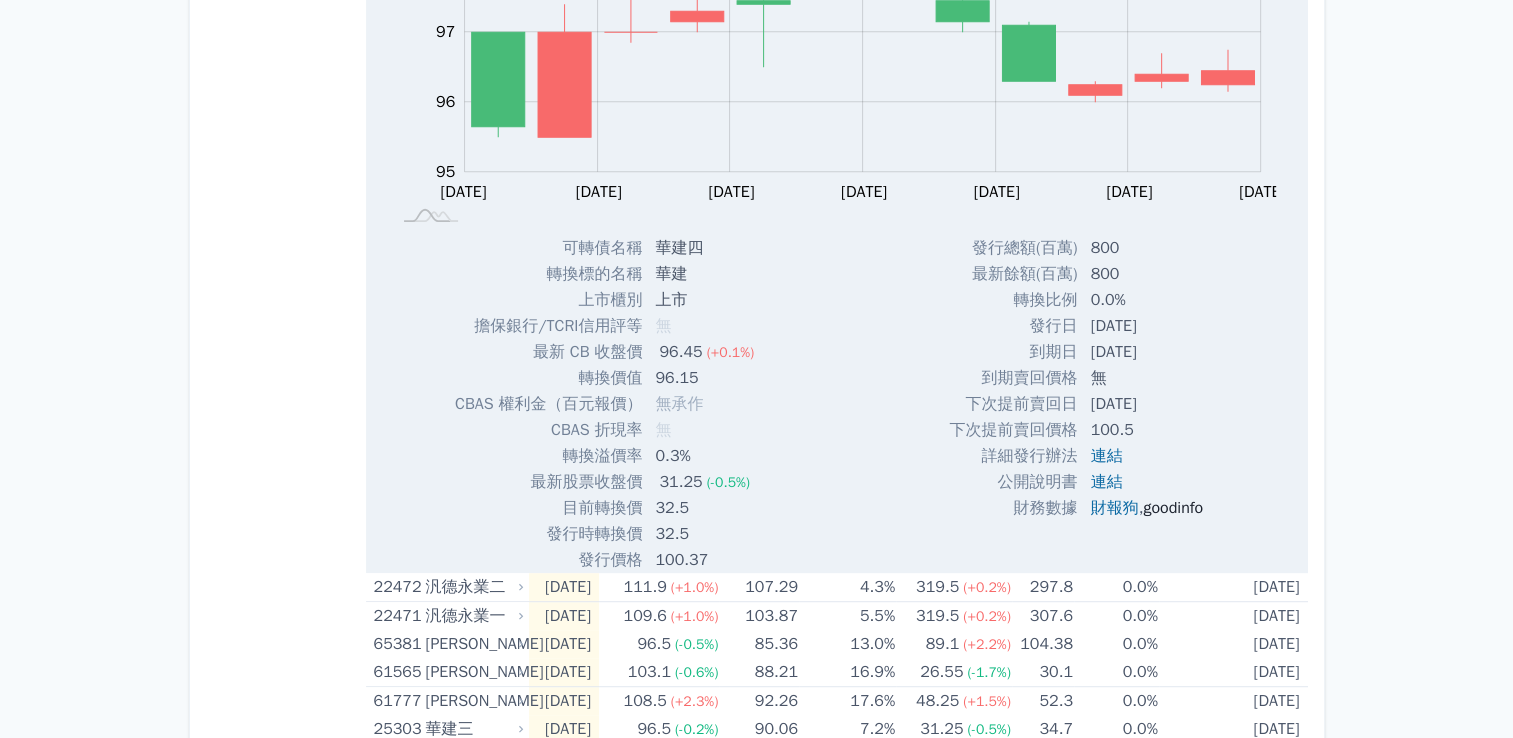 click on "goodinfo" at bounding box center [1173, 508] 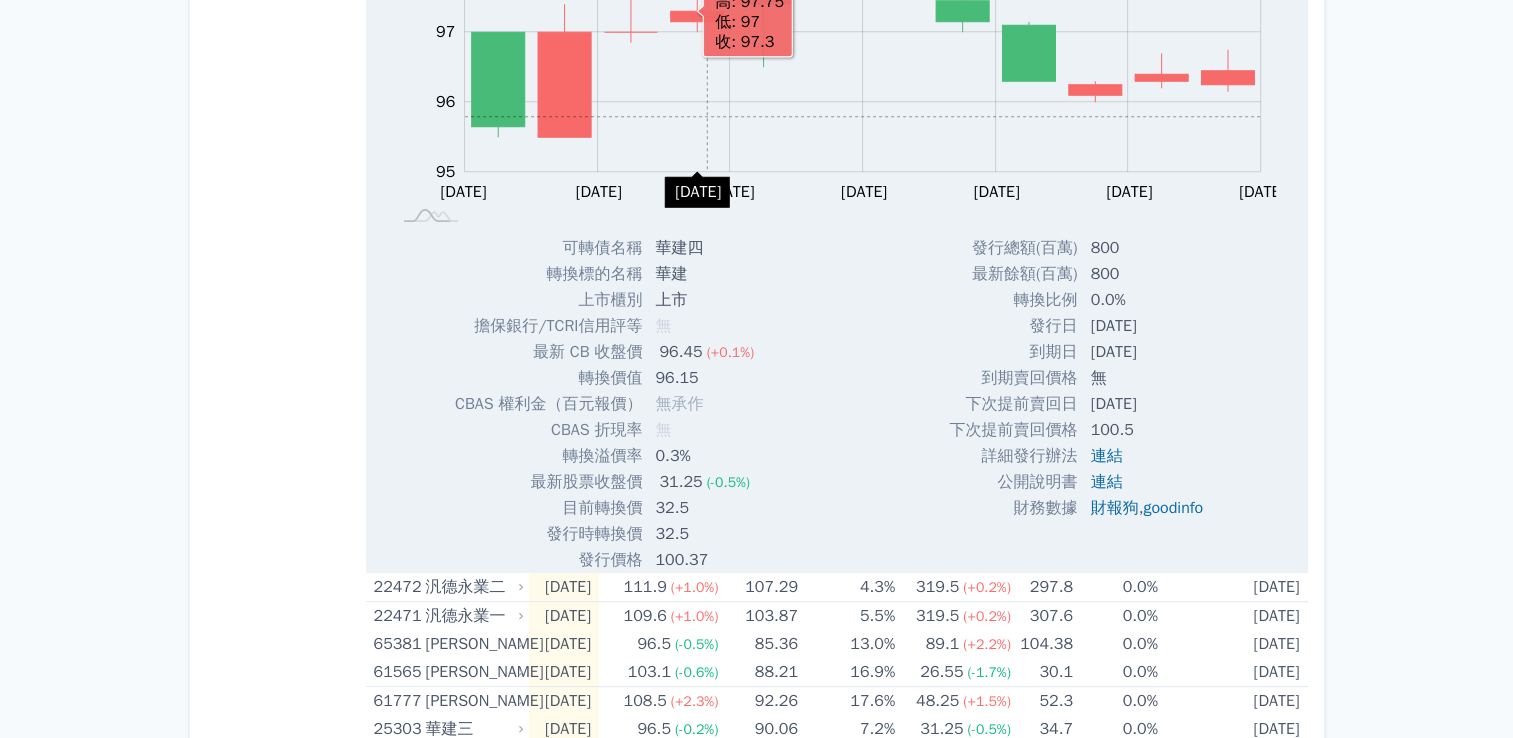 click 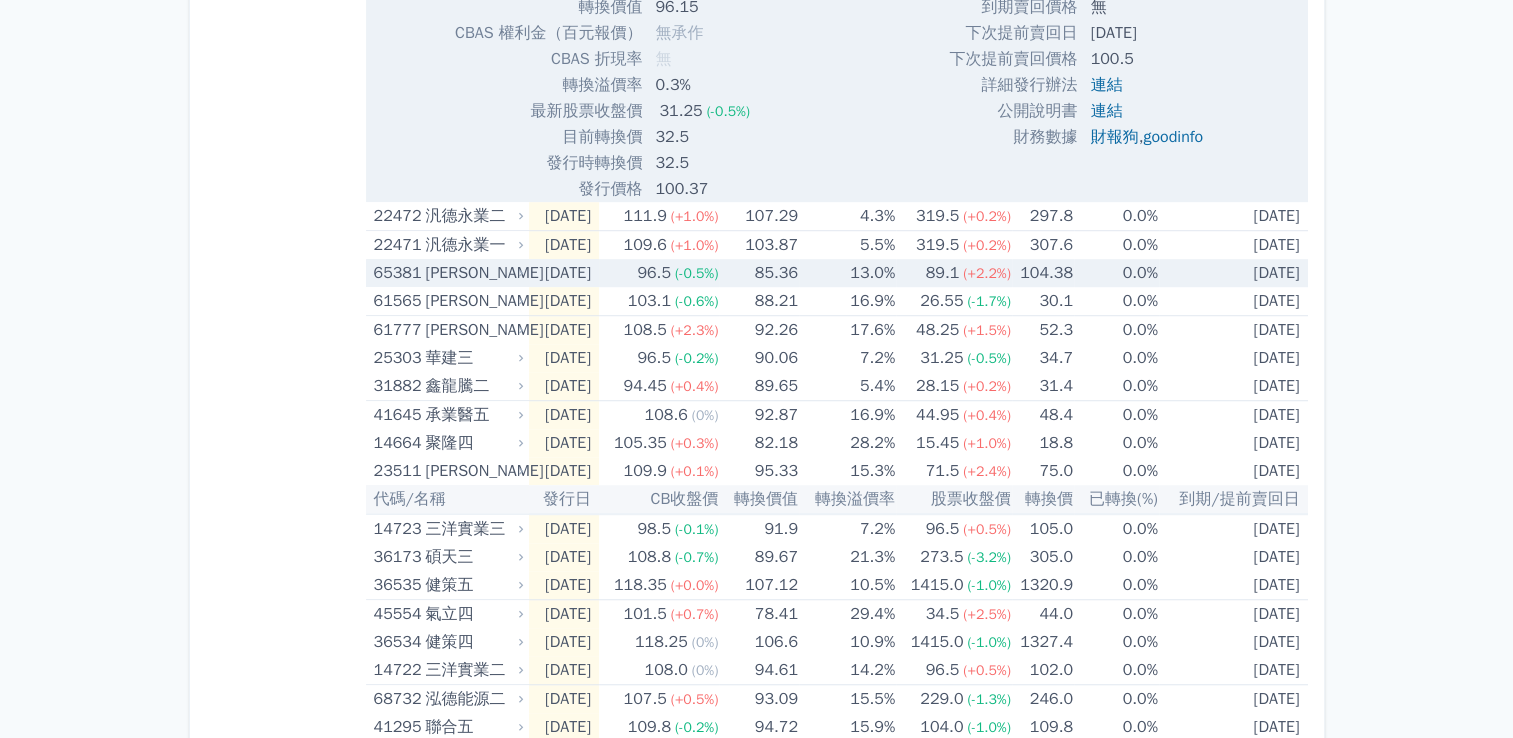 scroll, scrollTop: 1290, scrollLeft: 0, axis: vertical 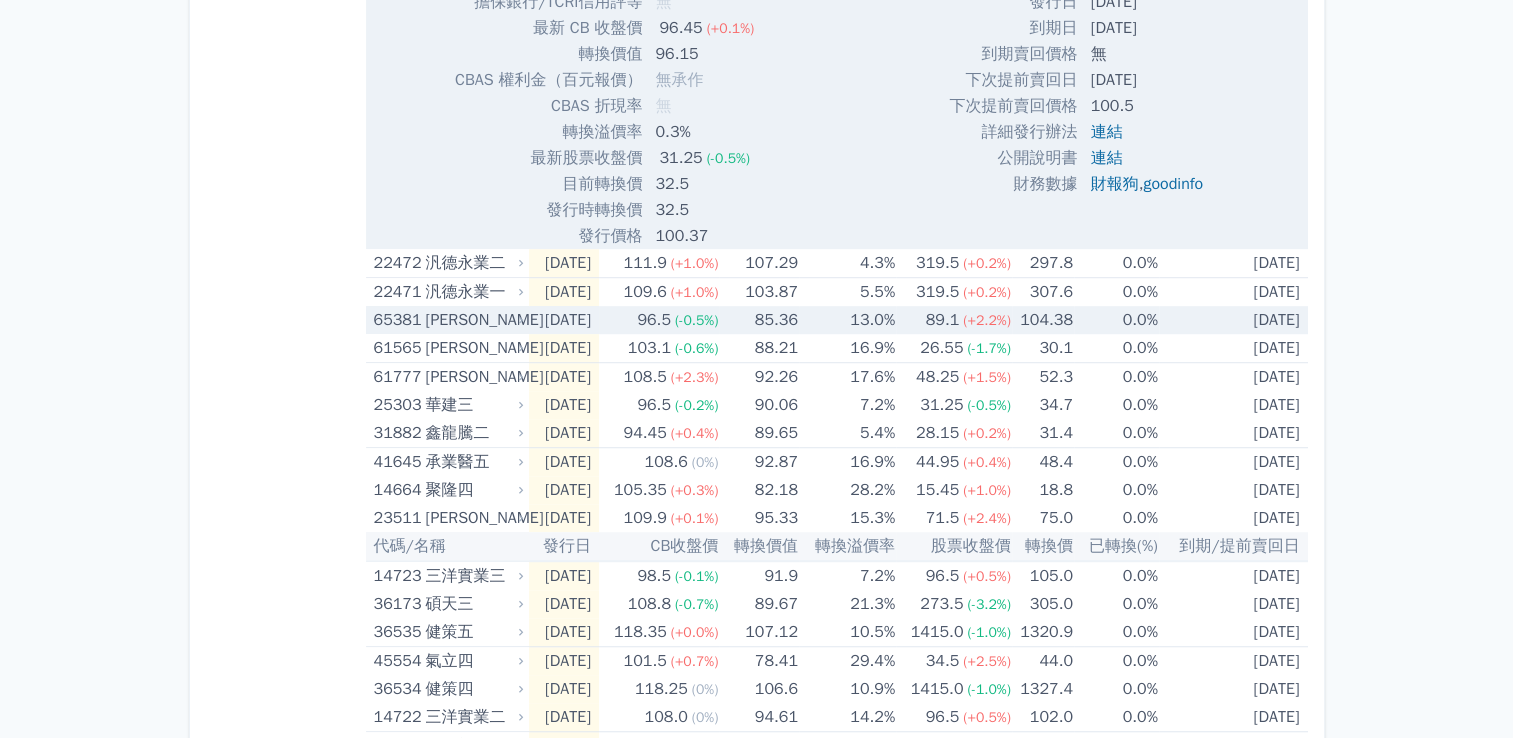 click on "[DATE]" at bounding box center (564, 320) 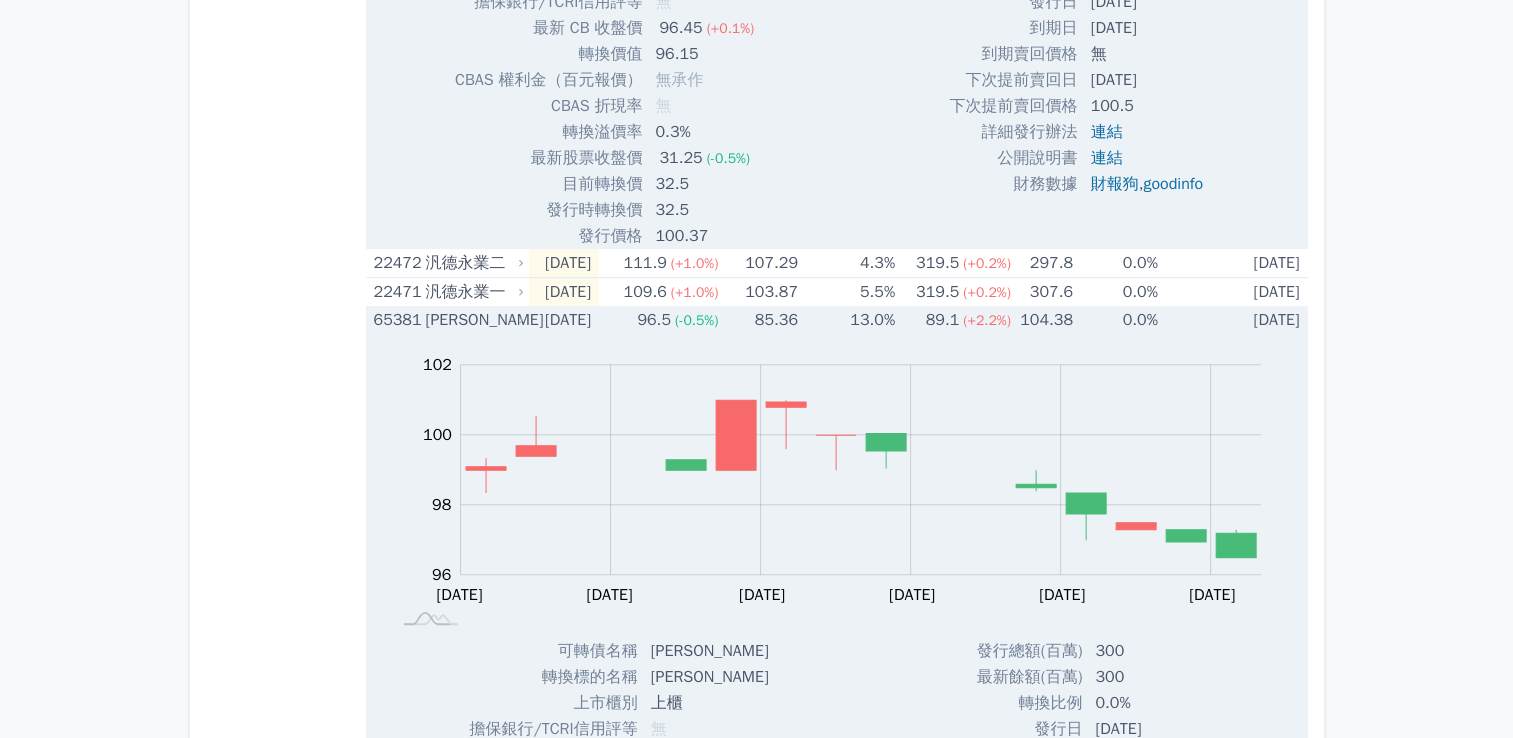 click on "[DATE]" at bounding box center [564, 320] 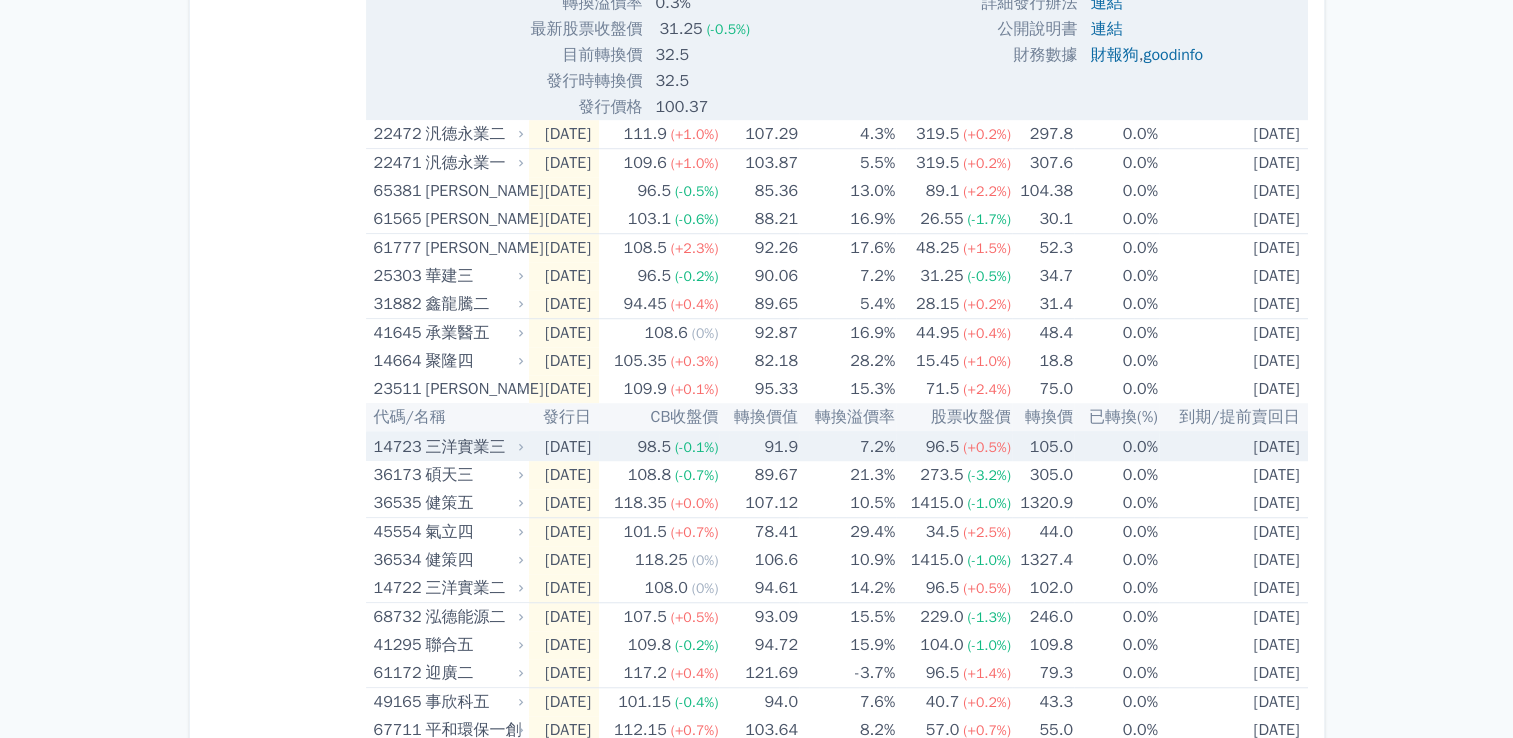 scroll, scrollTop: 1417, scrollLeft: 0, axis: vertical 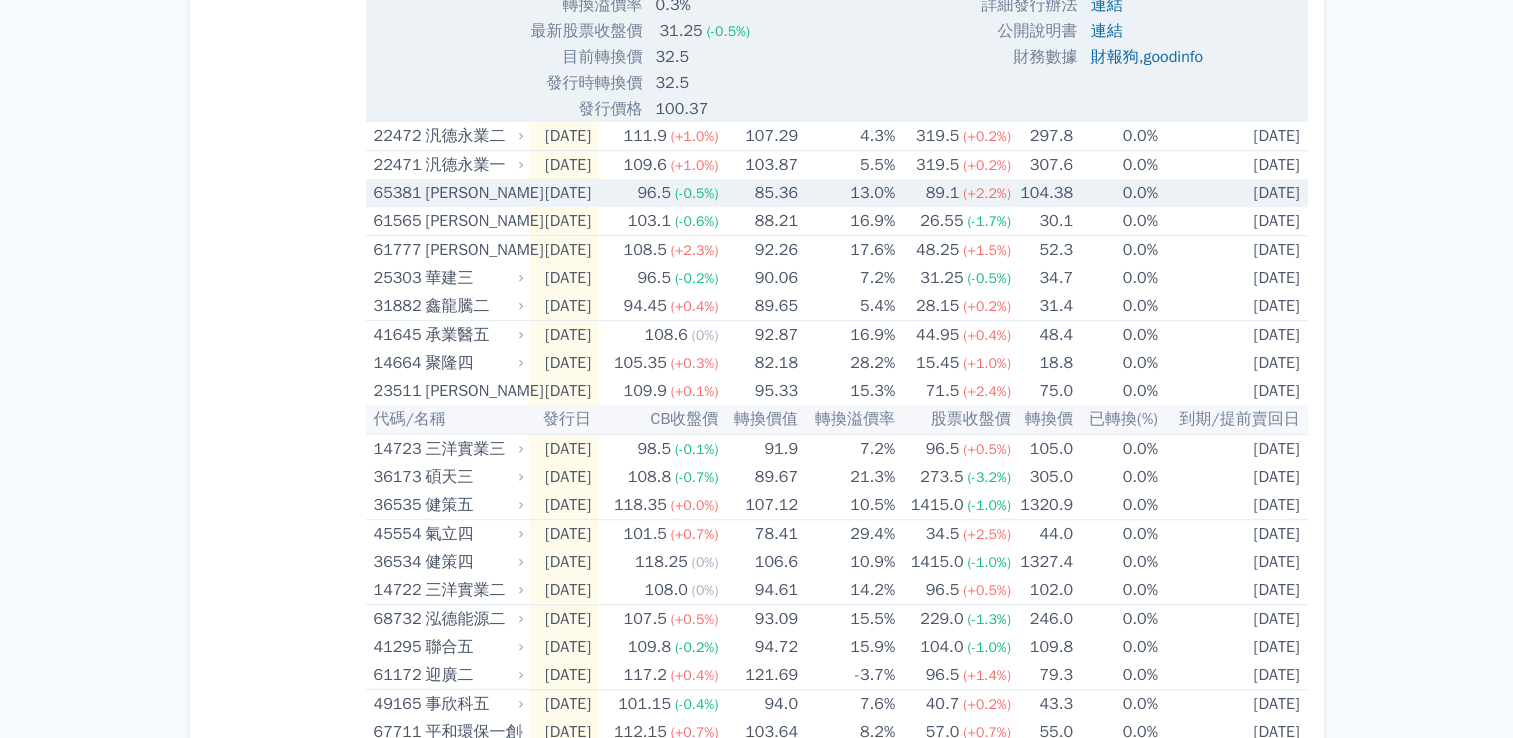click on "[DATE]" at bounding box center [564, 193] 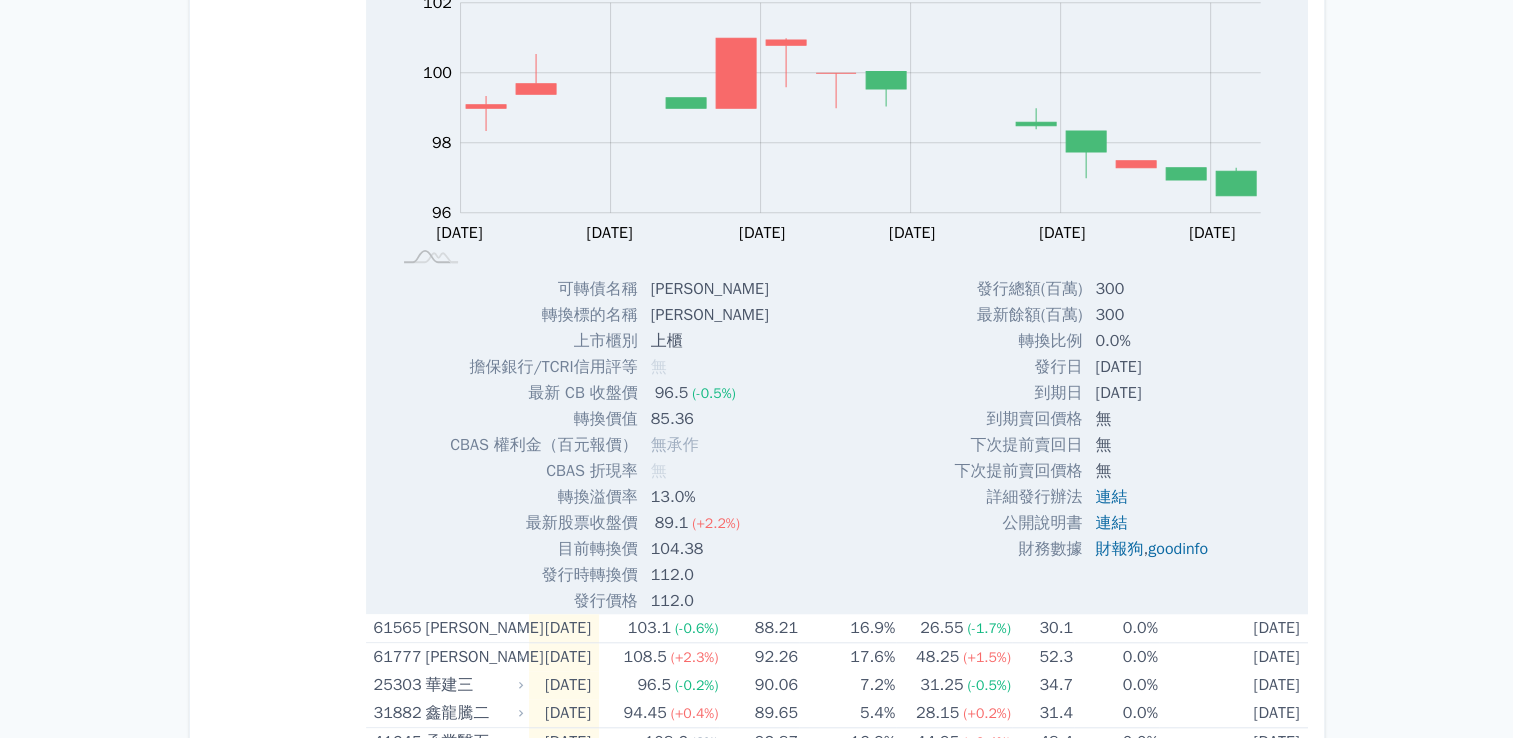 scroll, scrollTop: 1652, scrollLeft: 0, axis: vertical 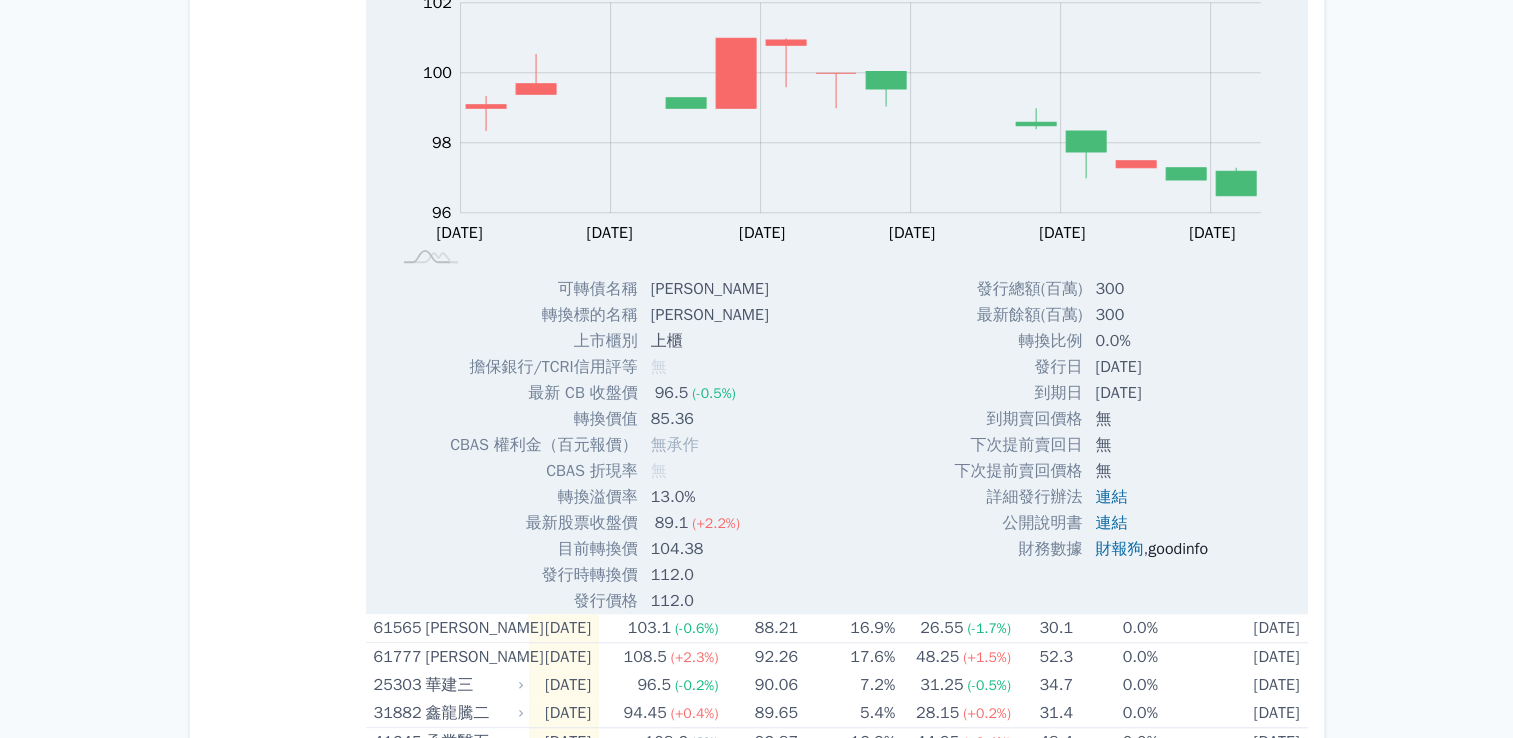 click on "goodinfo" at bounding box center [1178, 549] 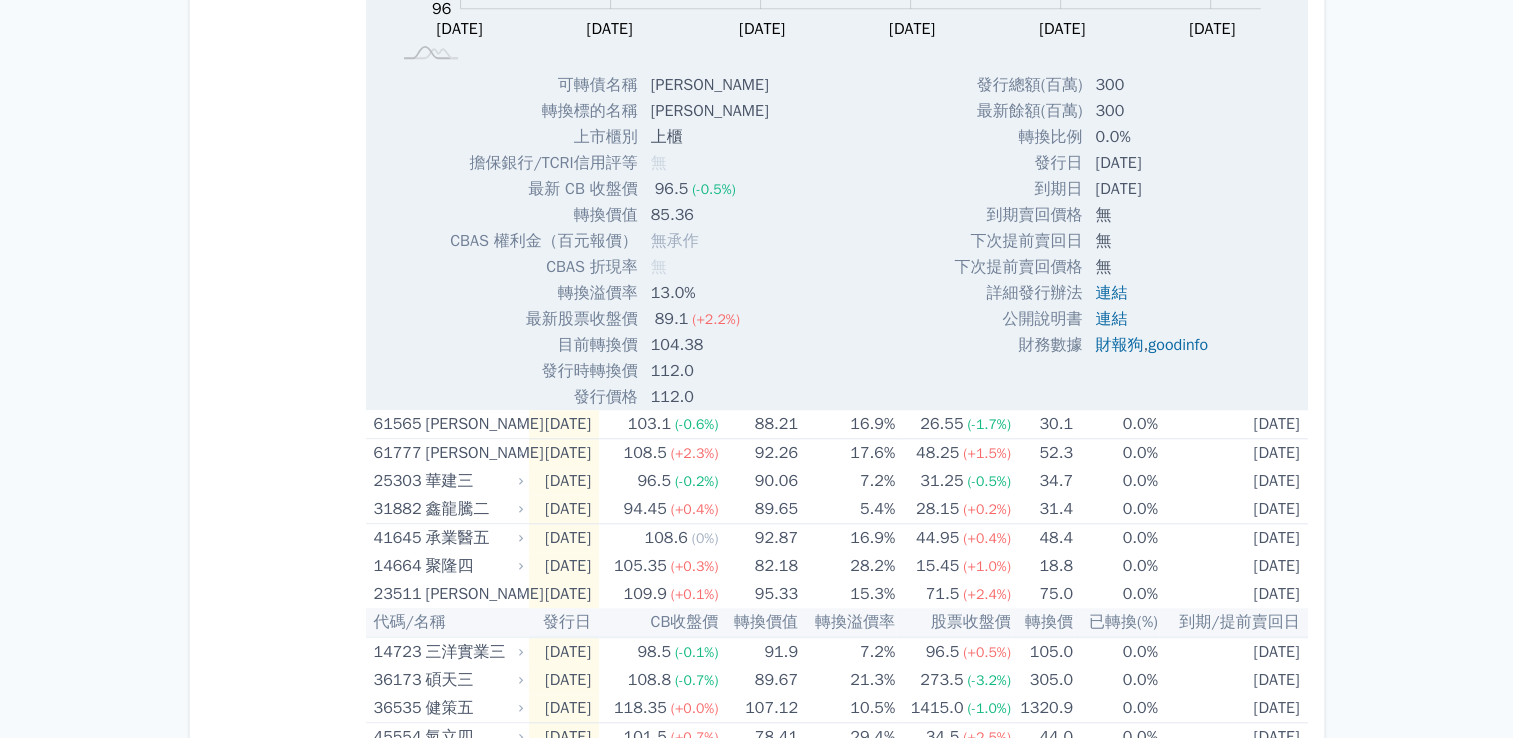 scroll, scrollTop: 1863, scrollLeft: 0, axis: vertical 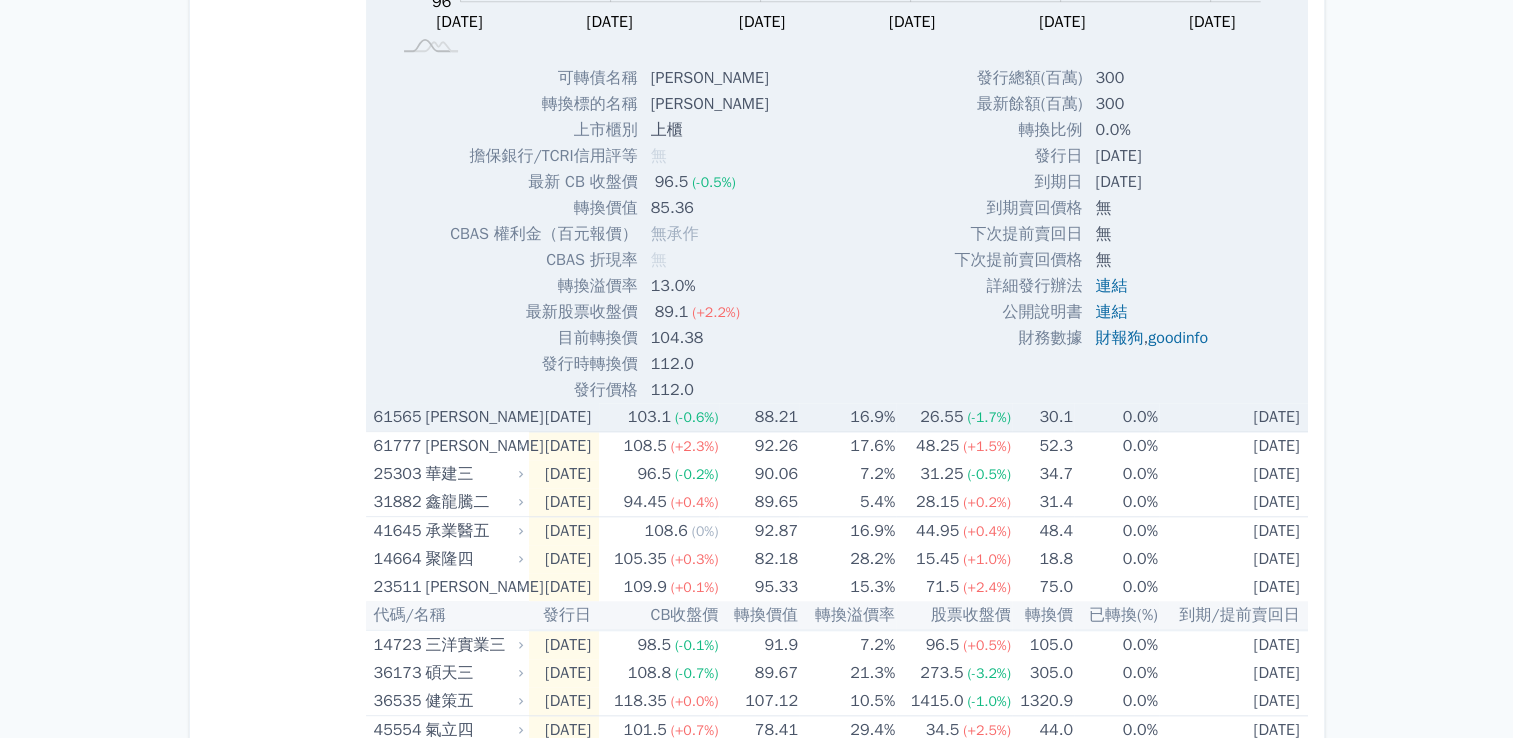 click on "[DATE]" at bounding box center (564, 417) 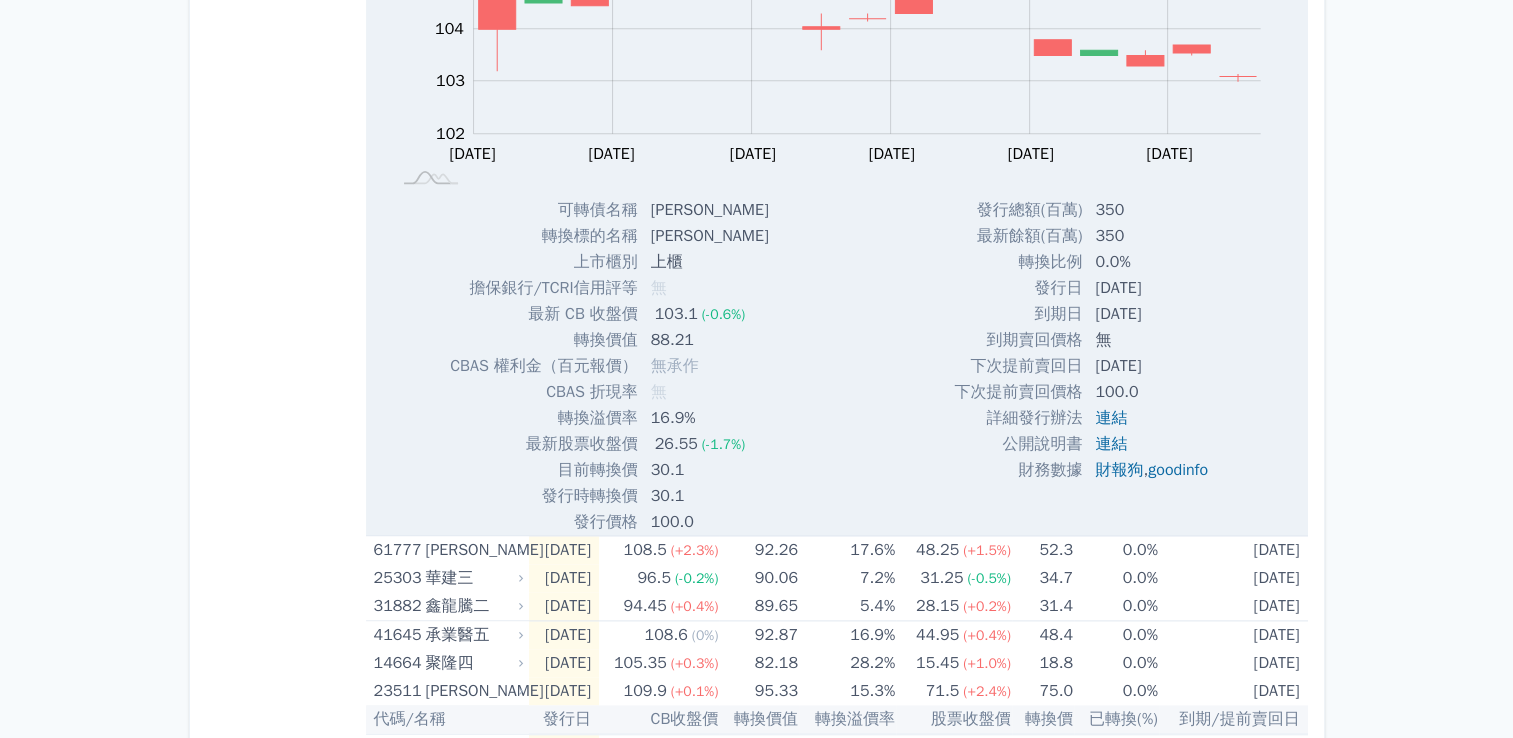 scroll, scrollTop: 2403, scrollLeft: 0, axis: vertical 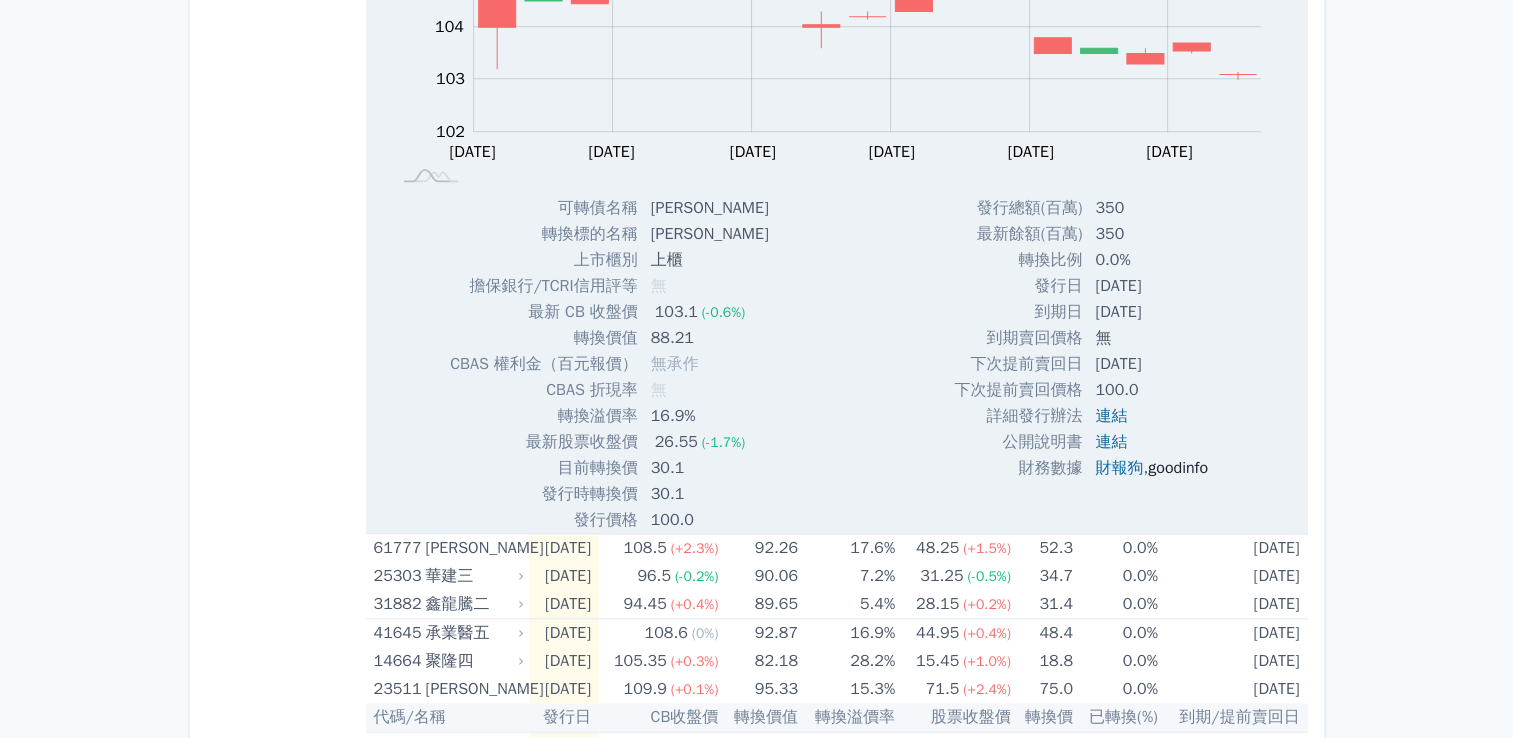 click on "goodinfo" at bounding box center [1178, 468] 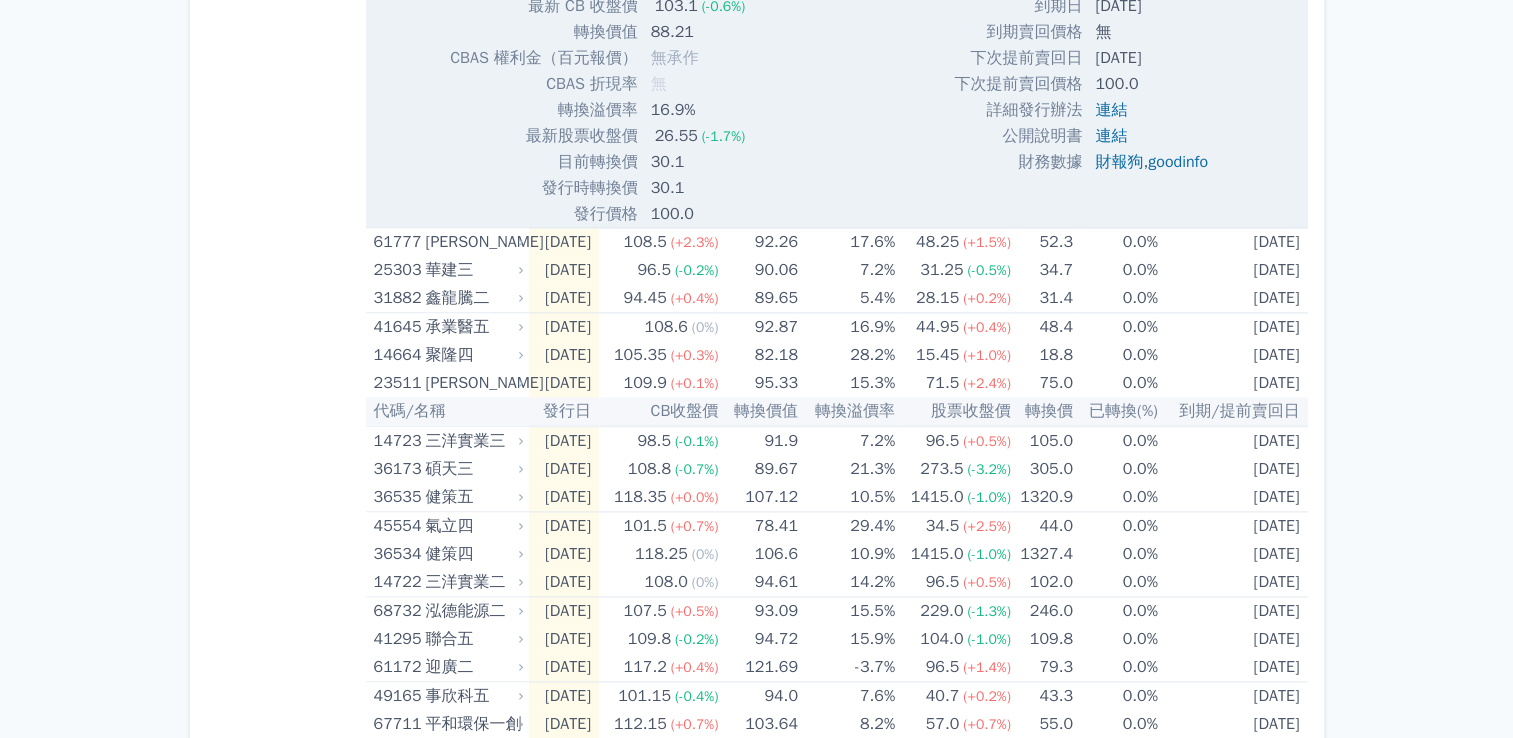 scroll, scrollTop: 2767, scrollLeft: 0, axis: vertical 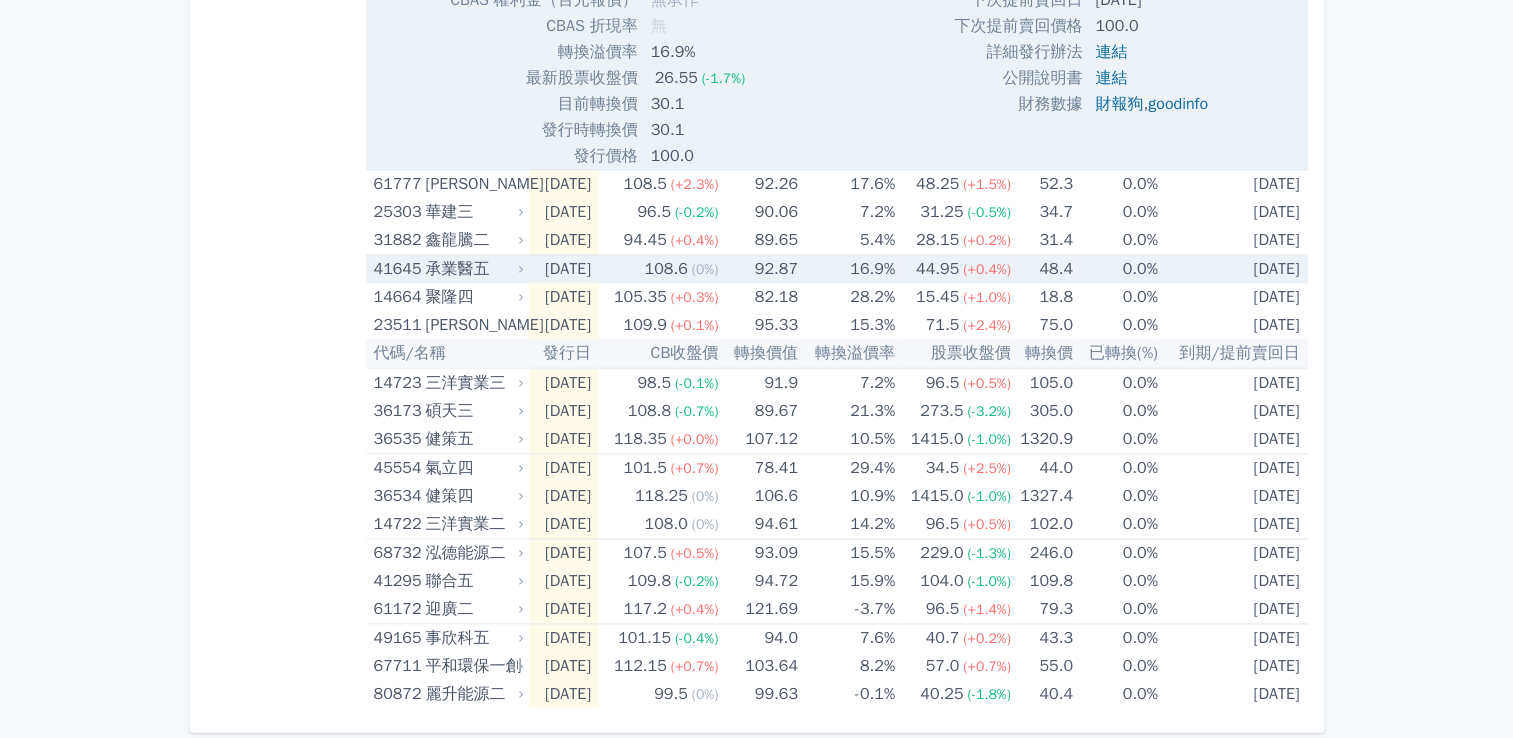click on "承業醫五" at bounding box center (473, 269) 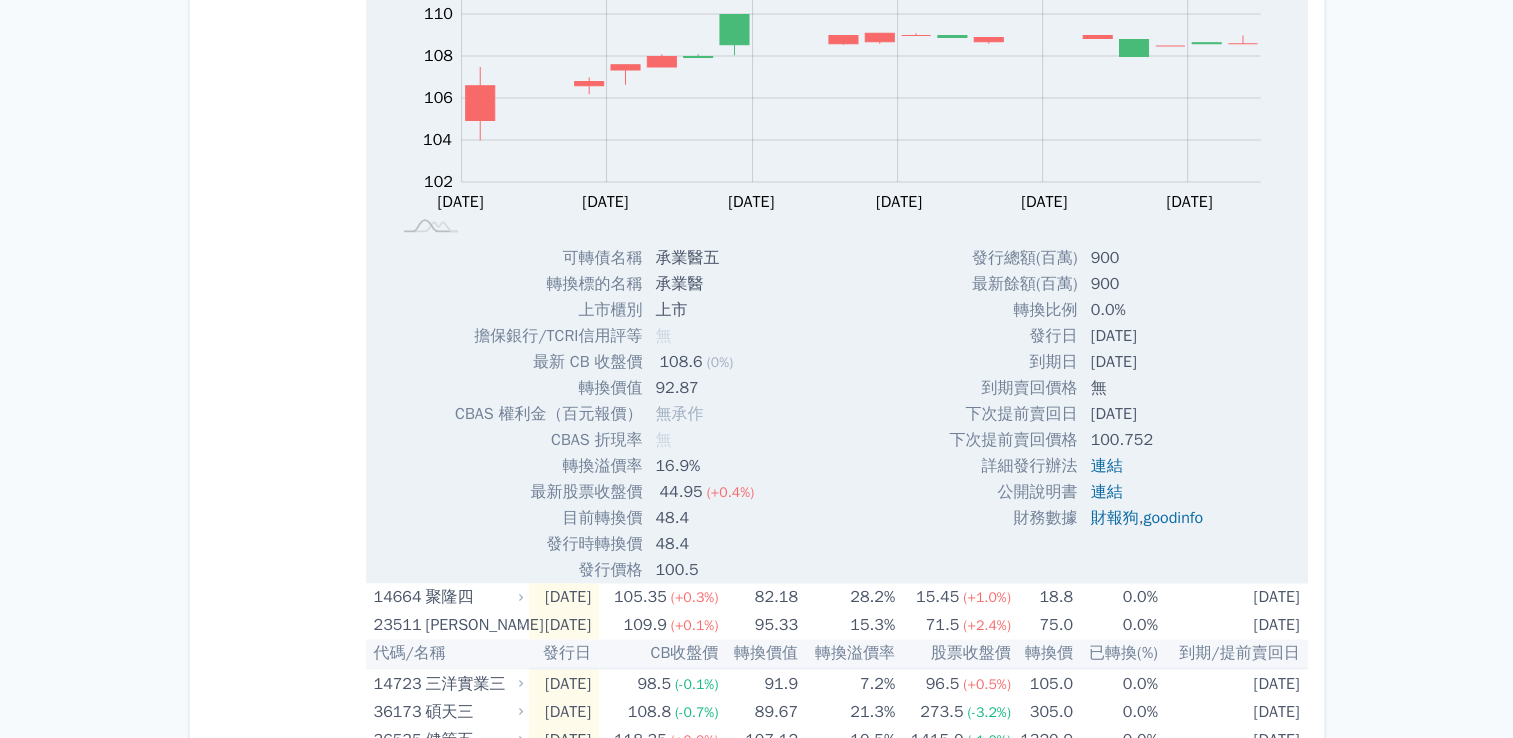 scroll, scrollTop: 3113, scrollLeft: 0, axis: vertical 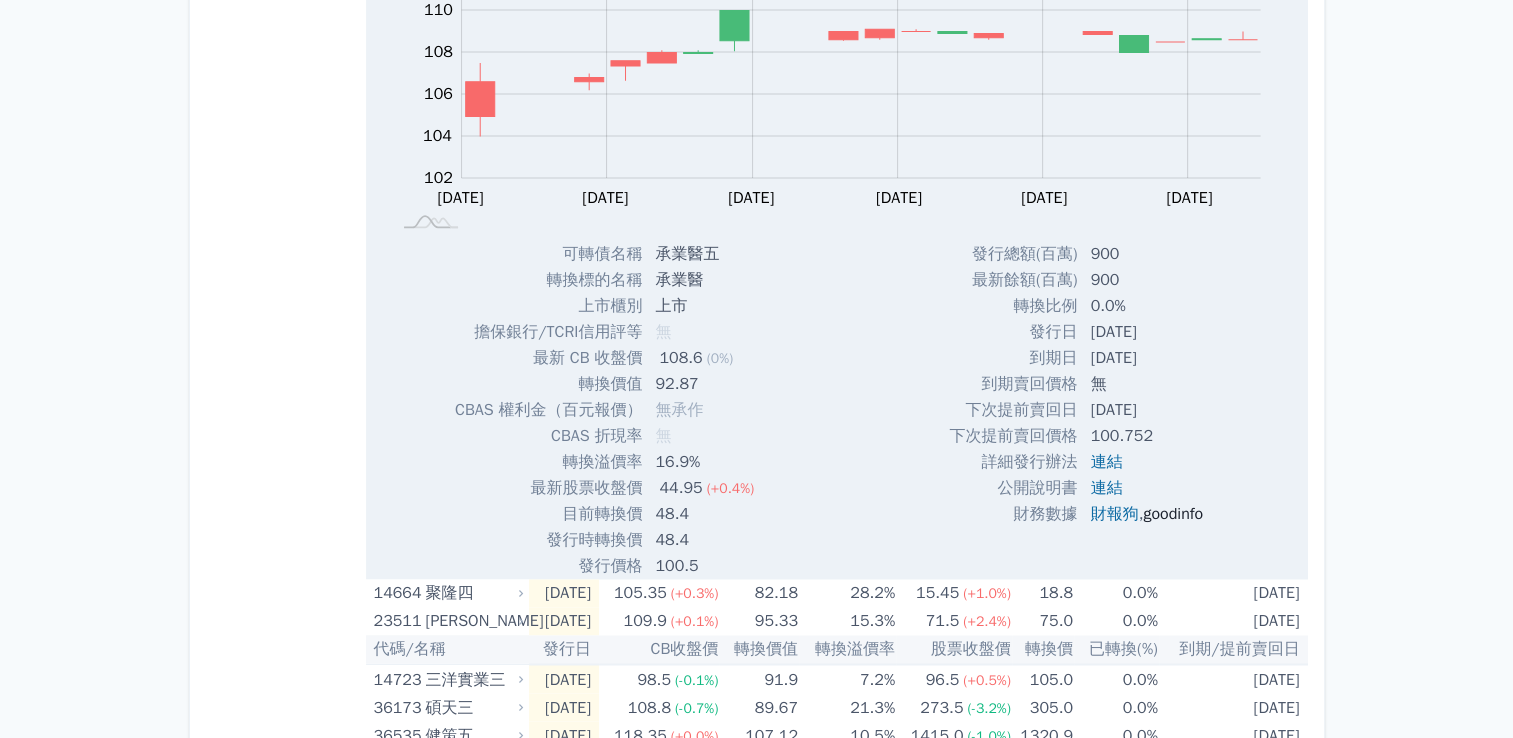 click on "goodinfo" at bounding box center (1173, 514) 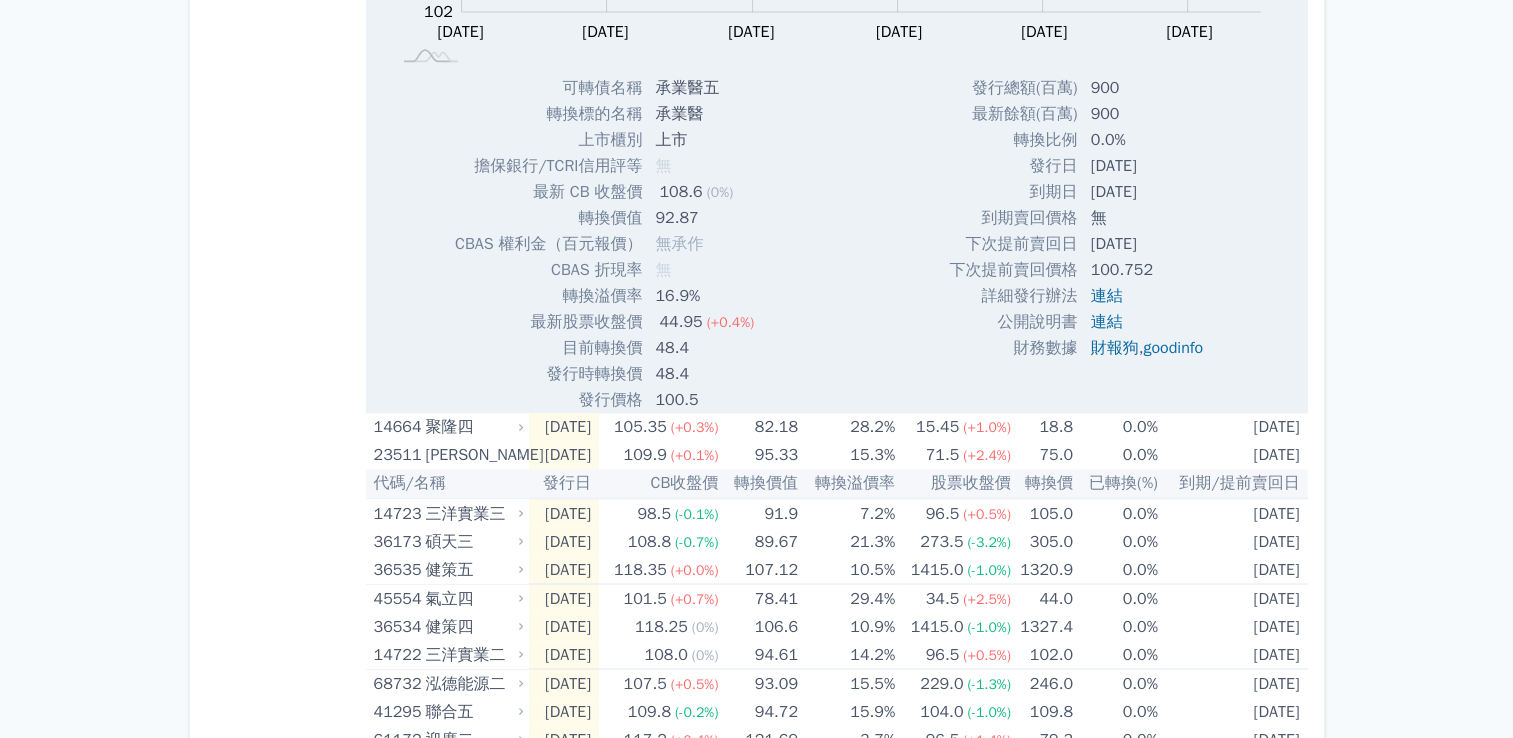 scroll, scrollTop: 3281, scrollLeft: 0, axis: vertical 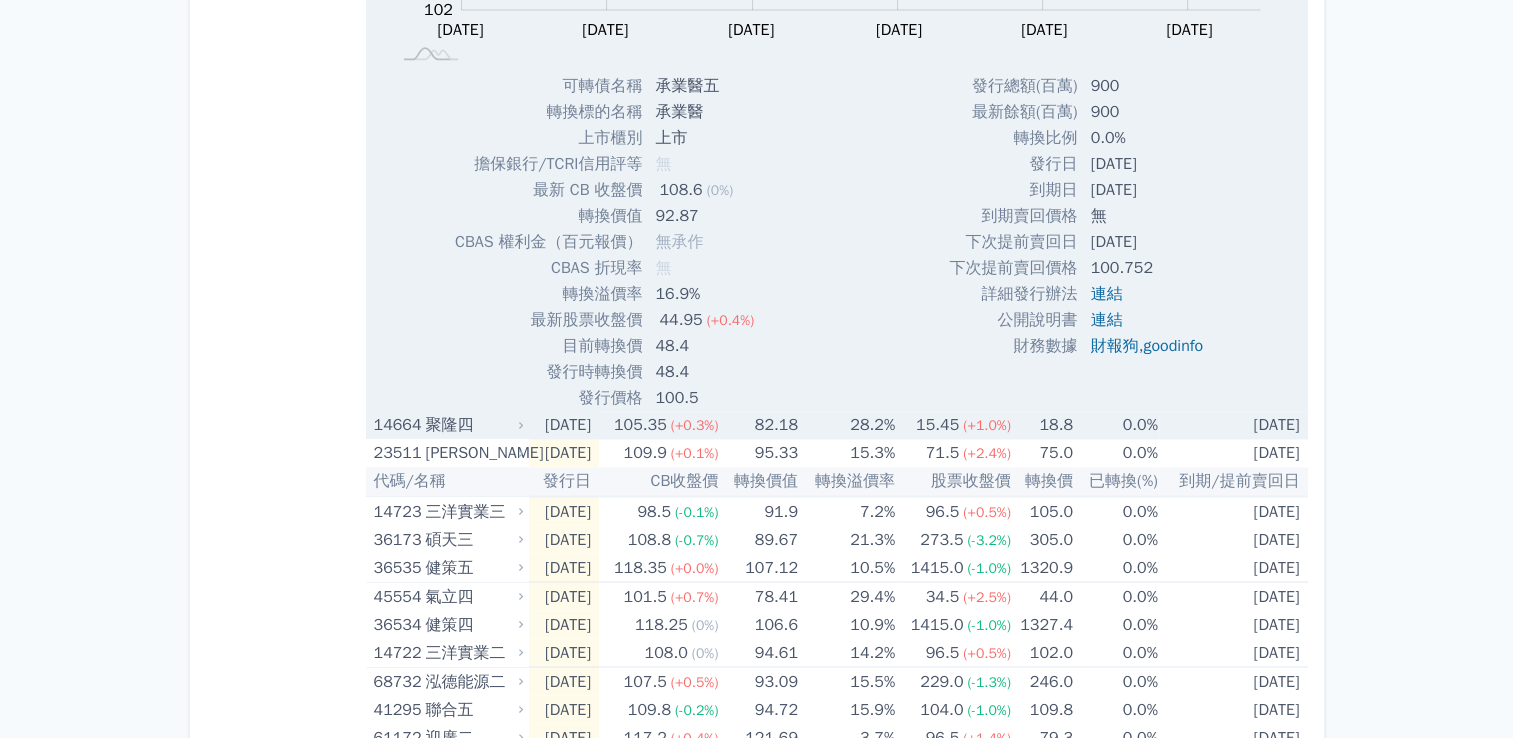 click on "聚隆四" at bounding box center [473, 425] 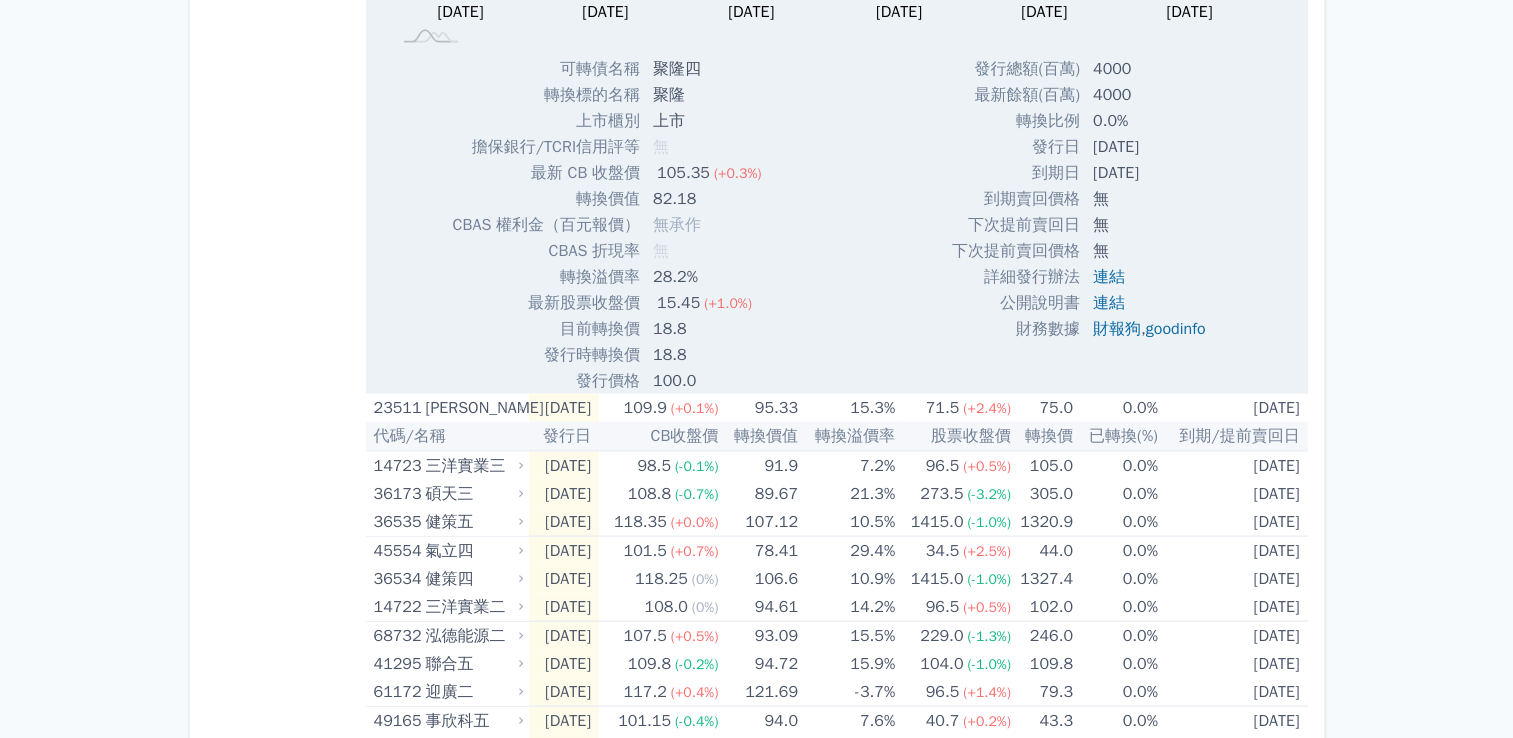 scroll, scrollTop: 3974, scrollLeft: 0, axis: vertical 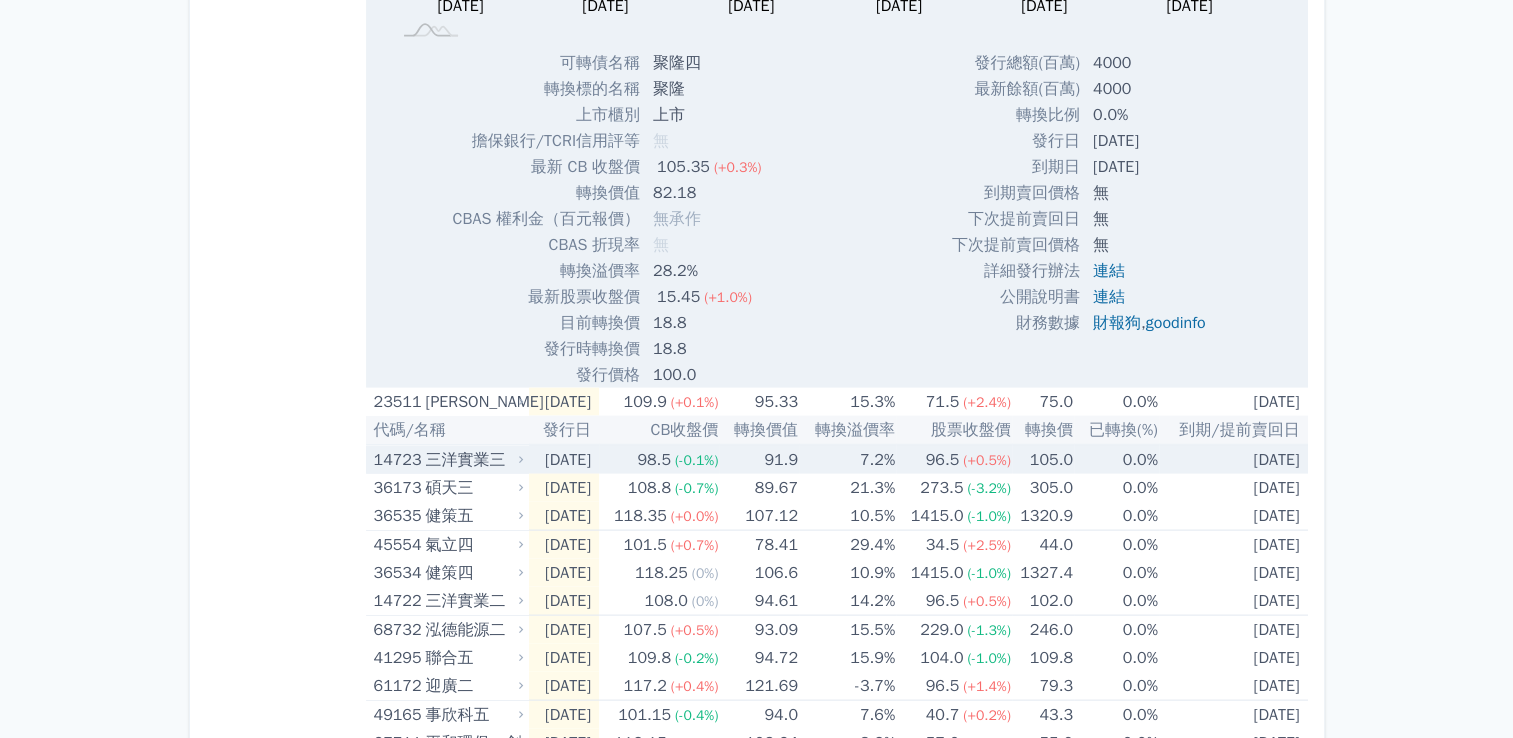 click on "98.5 (-0.1%)" at bounding box center (659, 459) 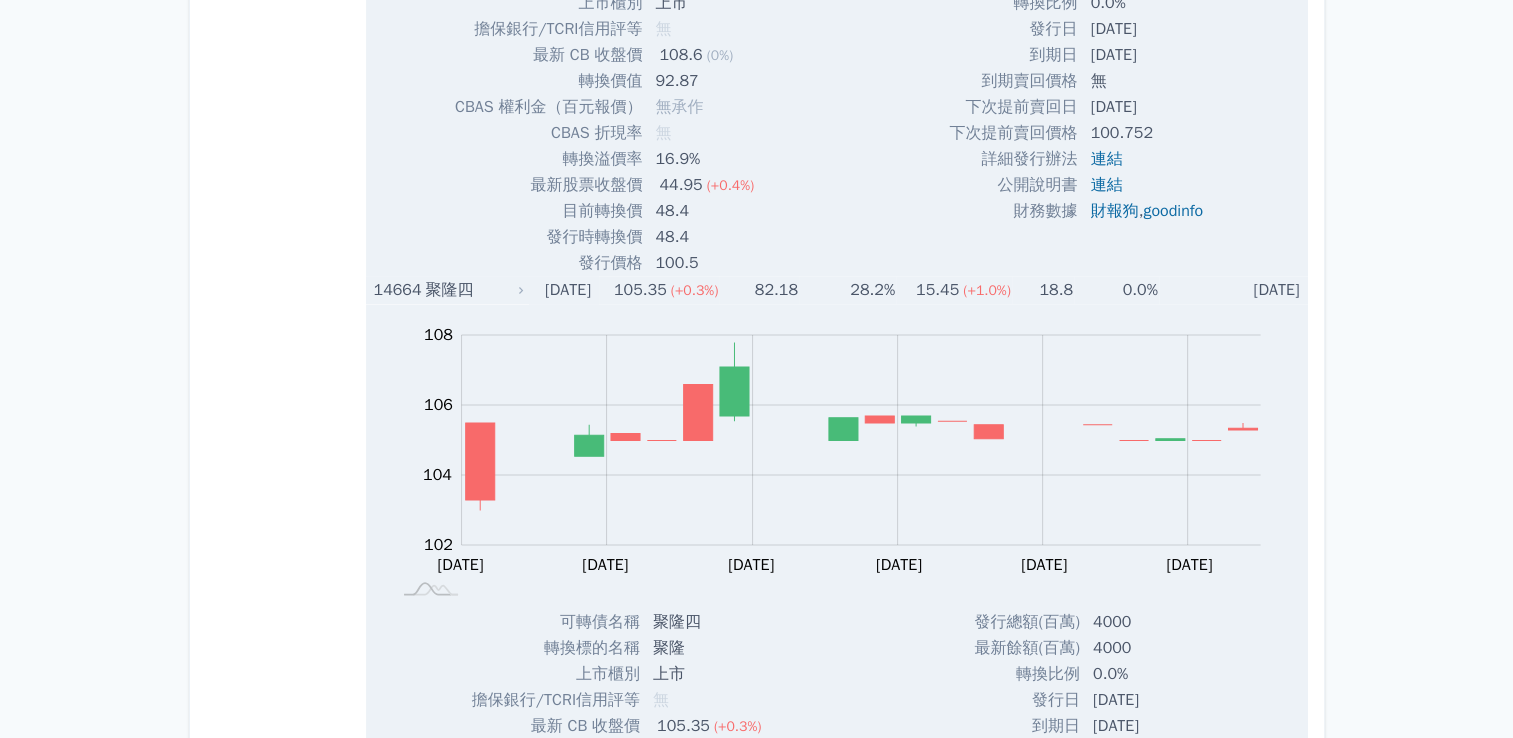 scroll, scrollTop: 3414, scrollLeft: 0, axis: vertical 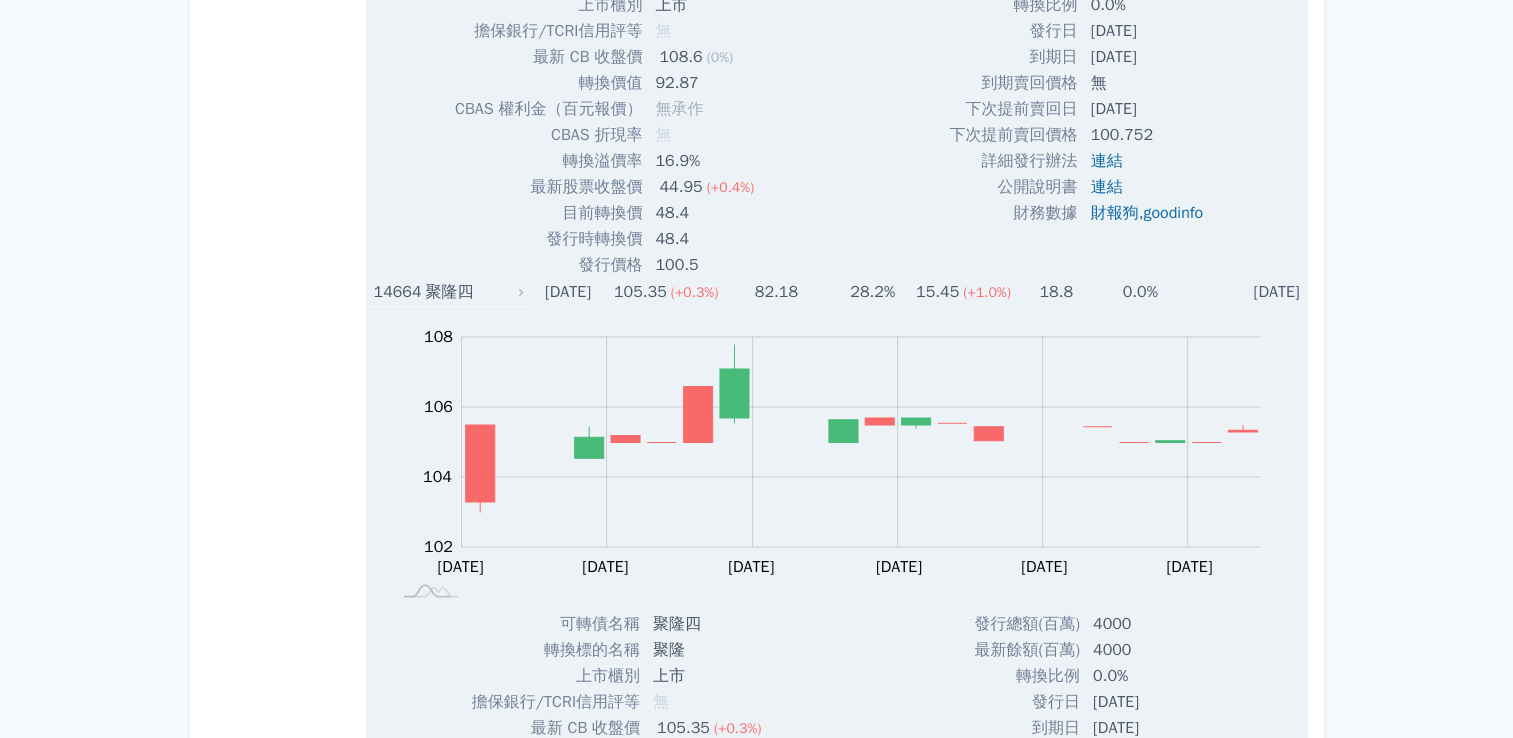 click on "105.35" at bounding box center (640, 292) 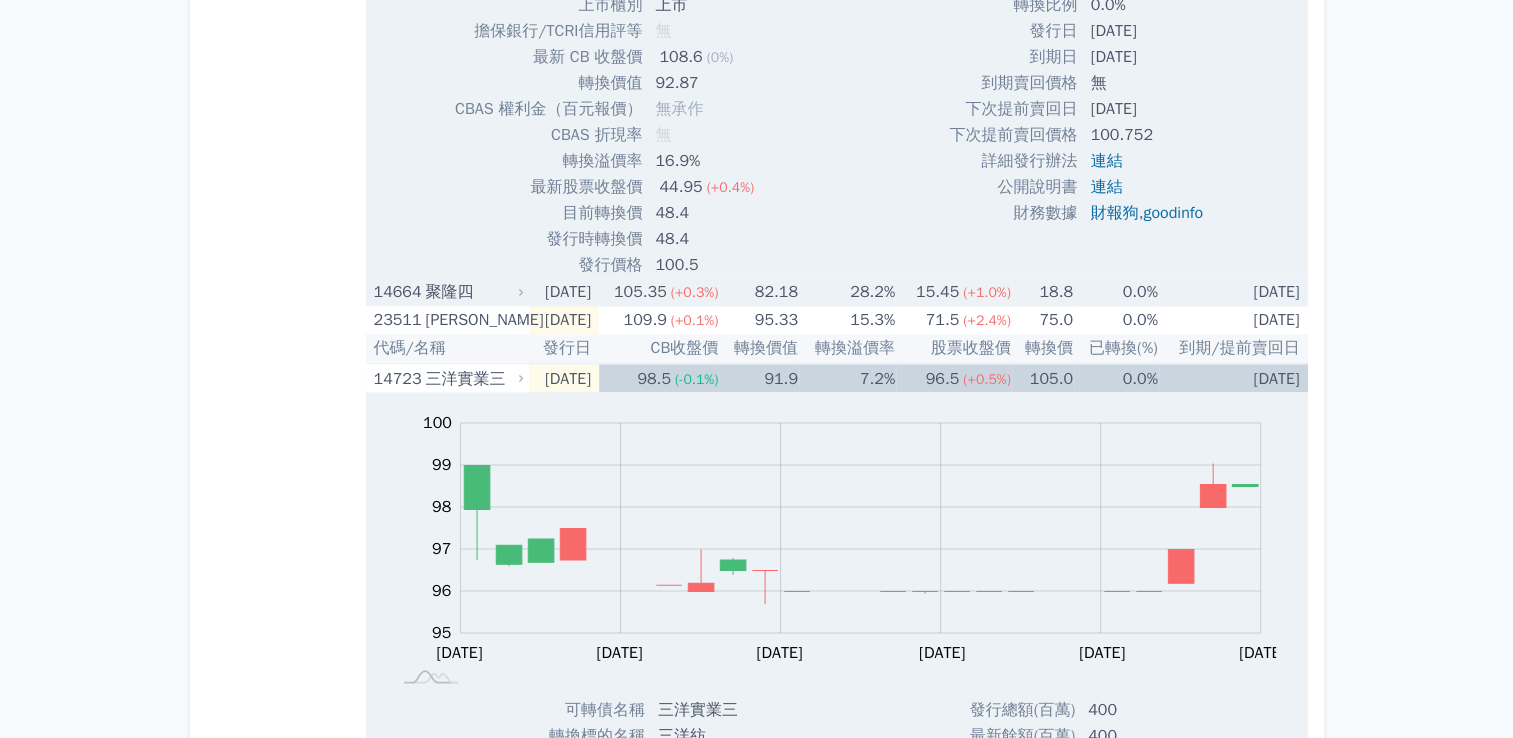 click on "[DATE]" at bounding box center (564, 292) 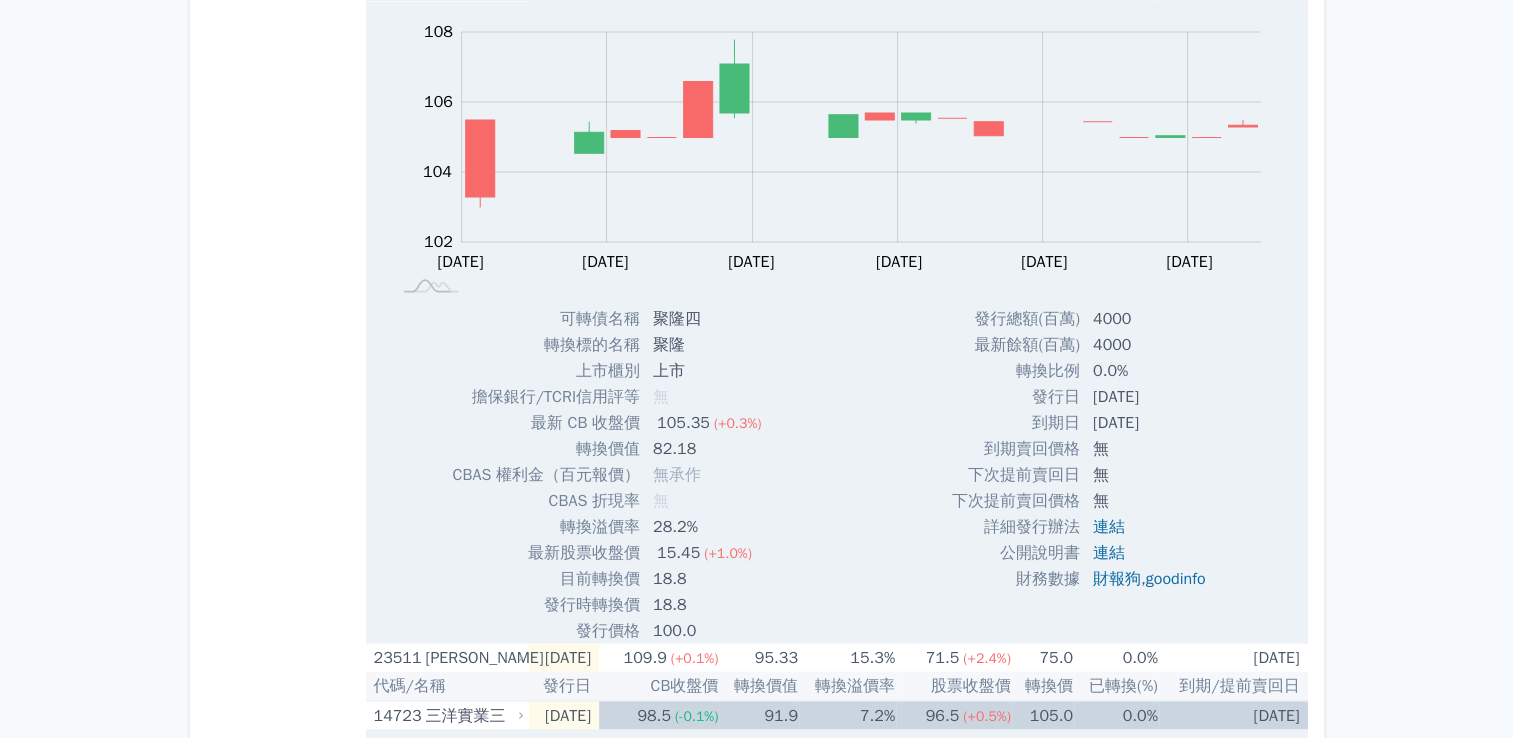 scroll, scrollTop: 3722, scrollLeft: 0, axis: vertical 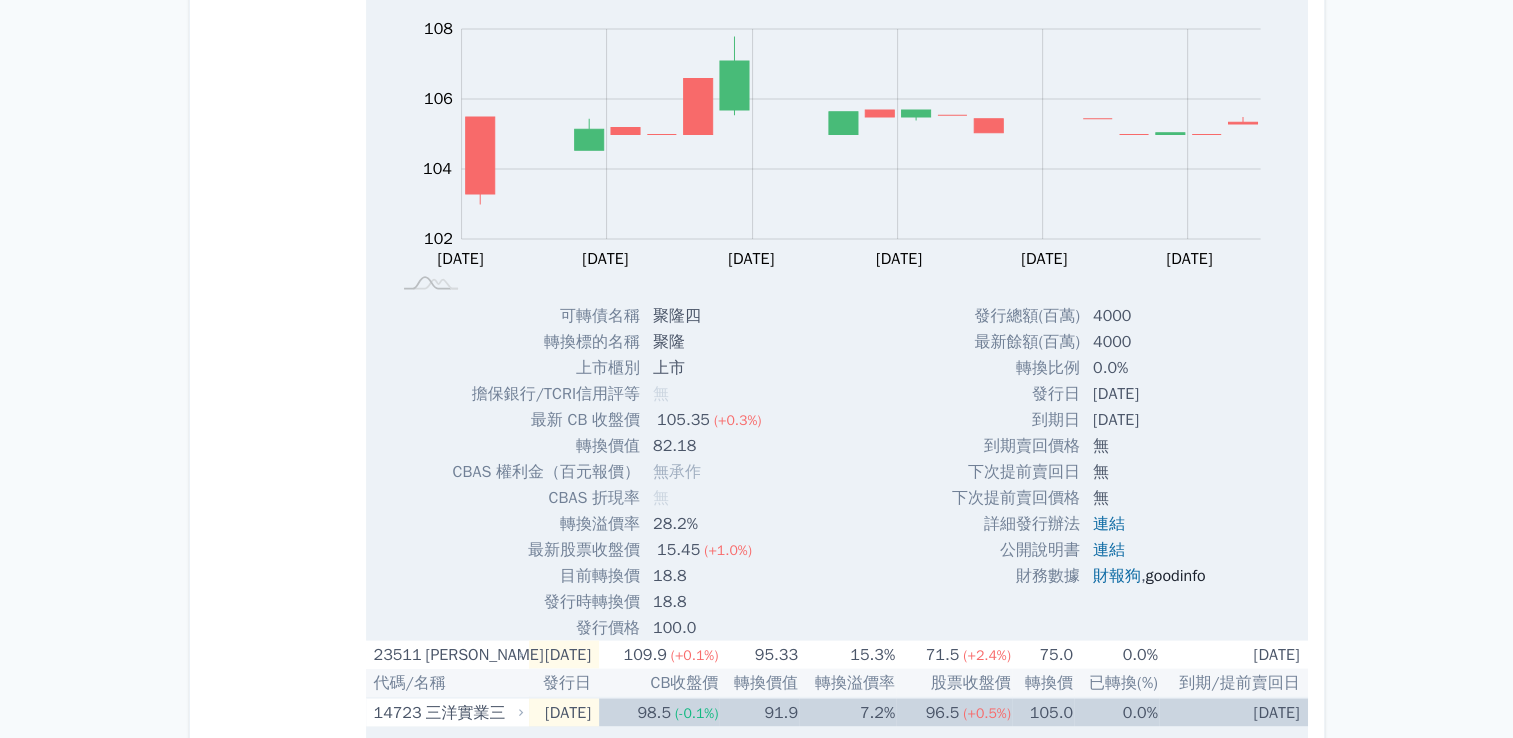 click on "goodinfo" at bounding box center [1176, 575] 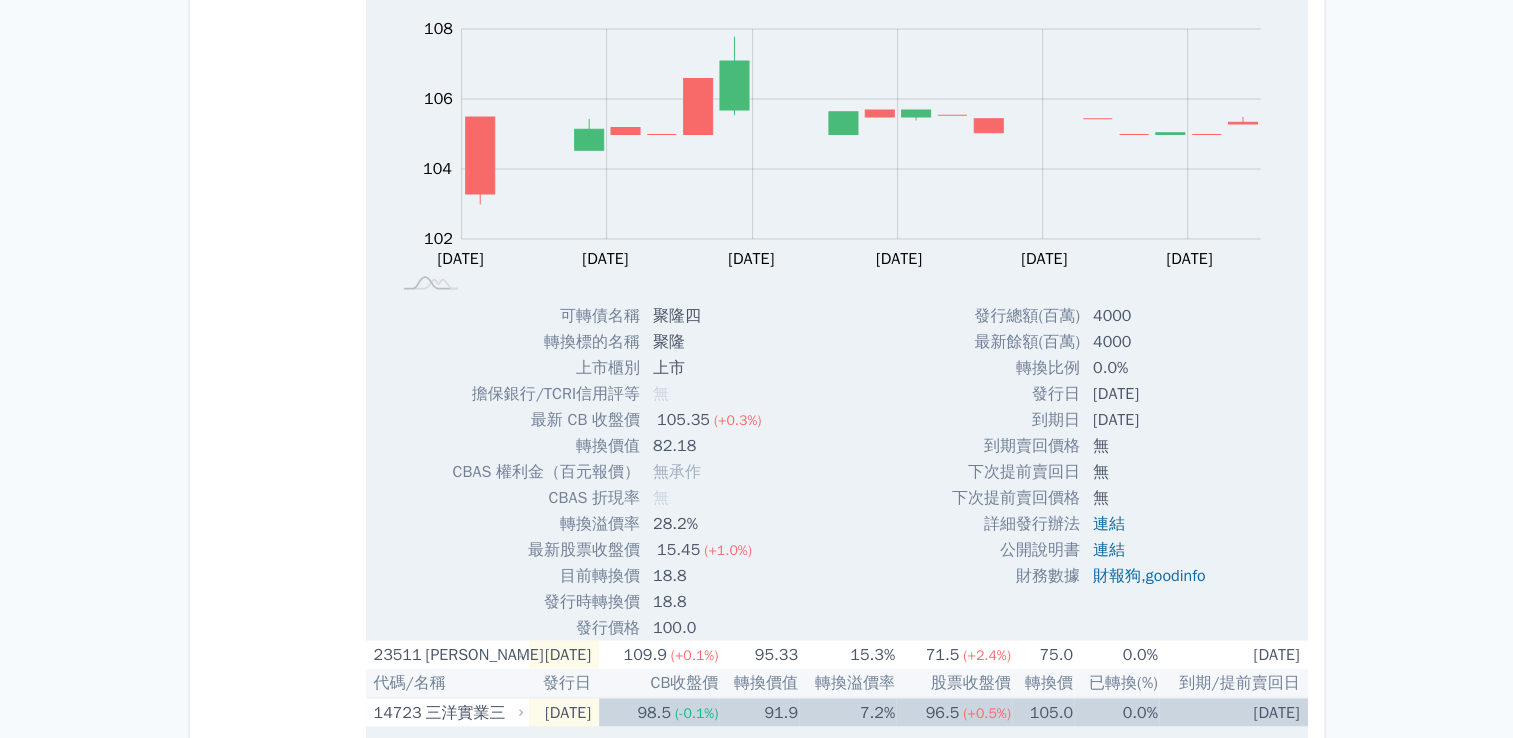 click 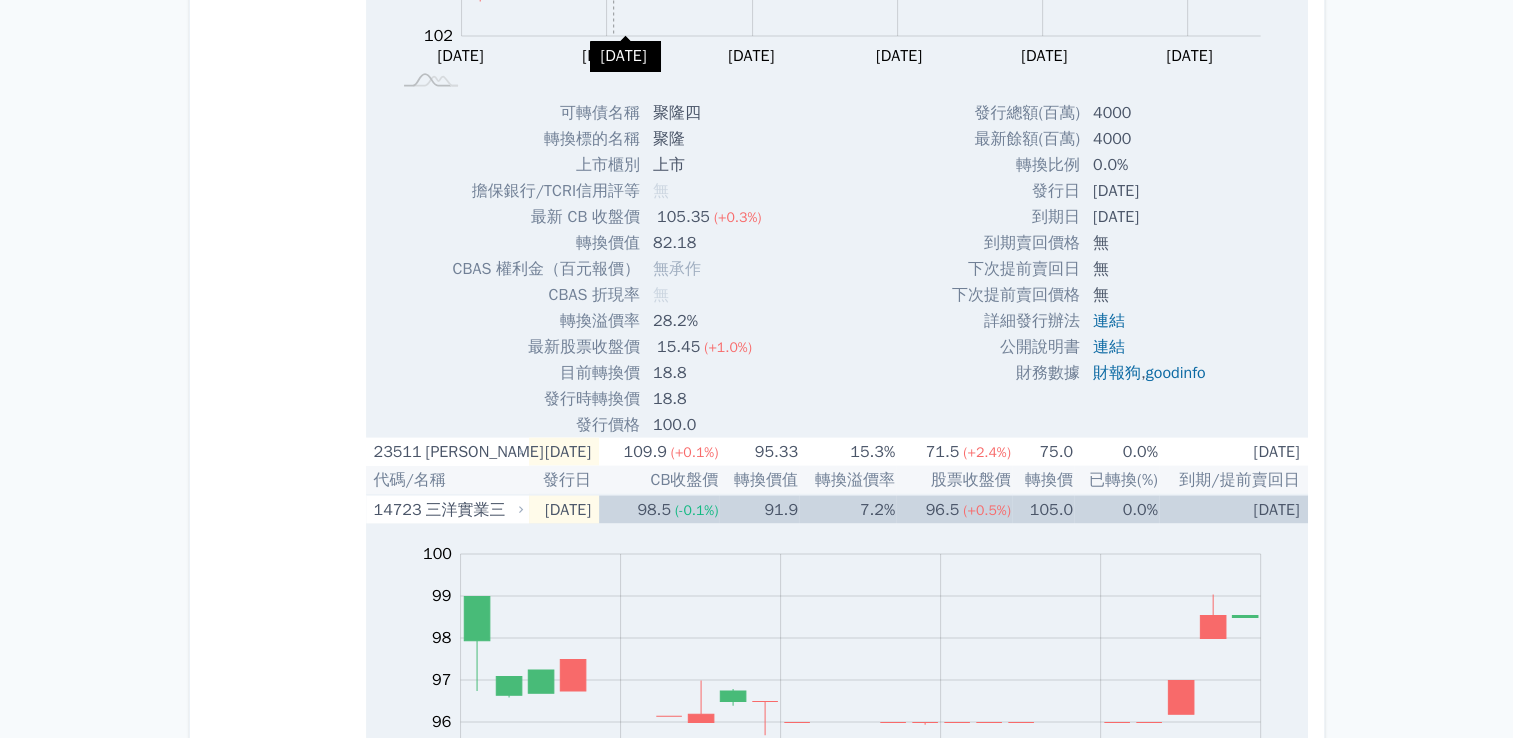 scroll, scrollTop: 3926, scrollLeft: 0, axis: vertical 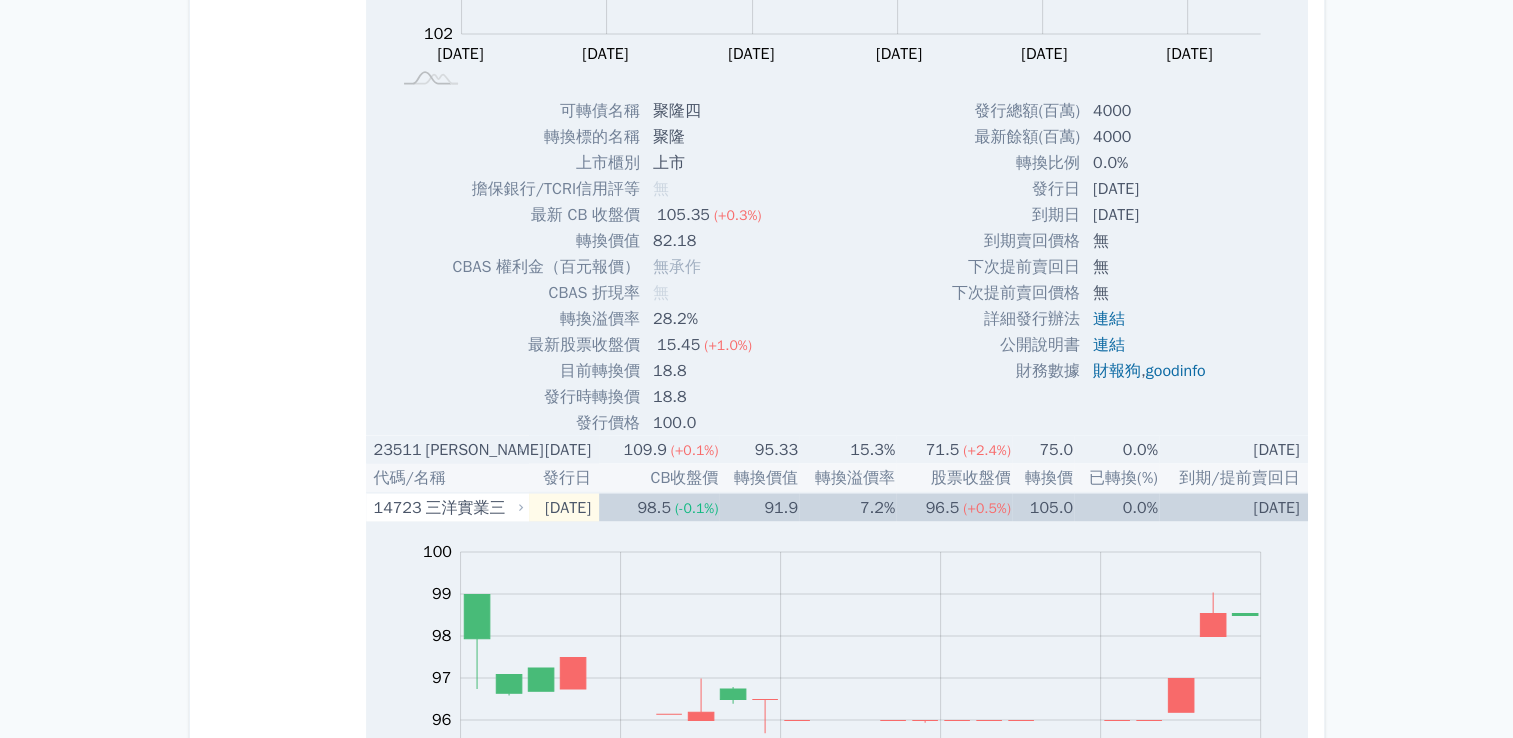 click on "[PERSON_NAME]" at bounding box center (473, 450) 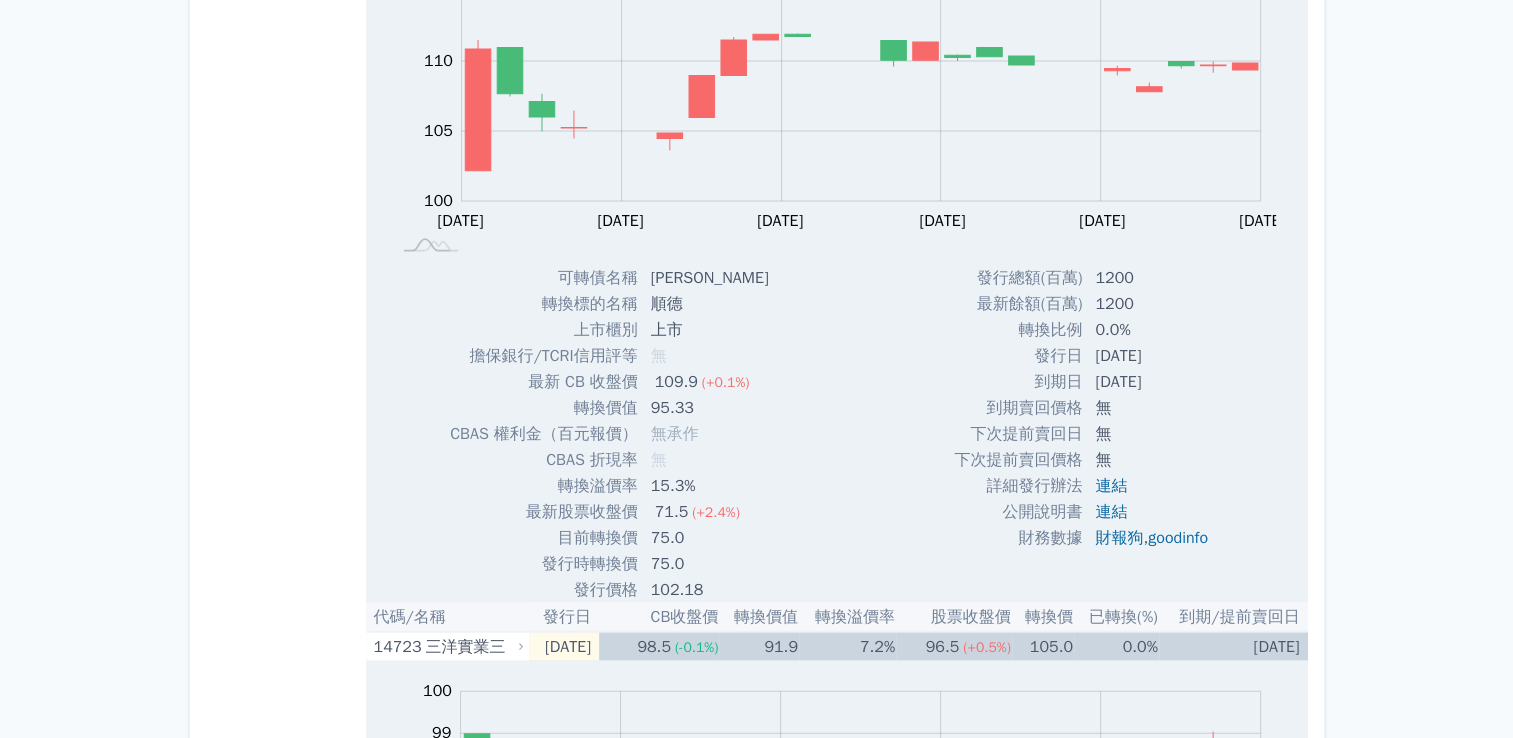 scroll, scrollTop: 4409, scrollLeft: 0, axis: vertical 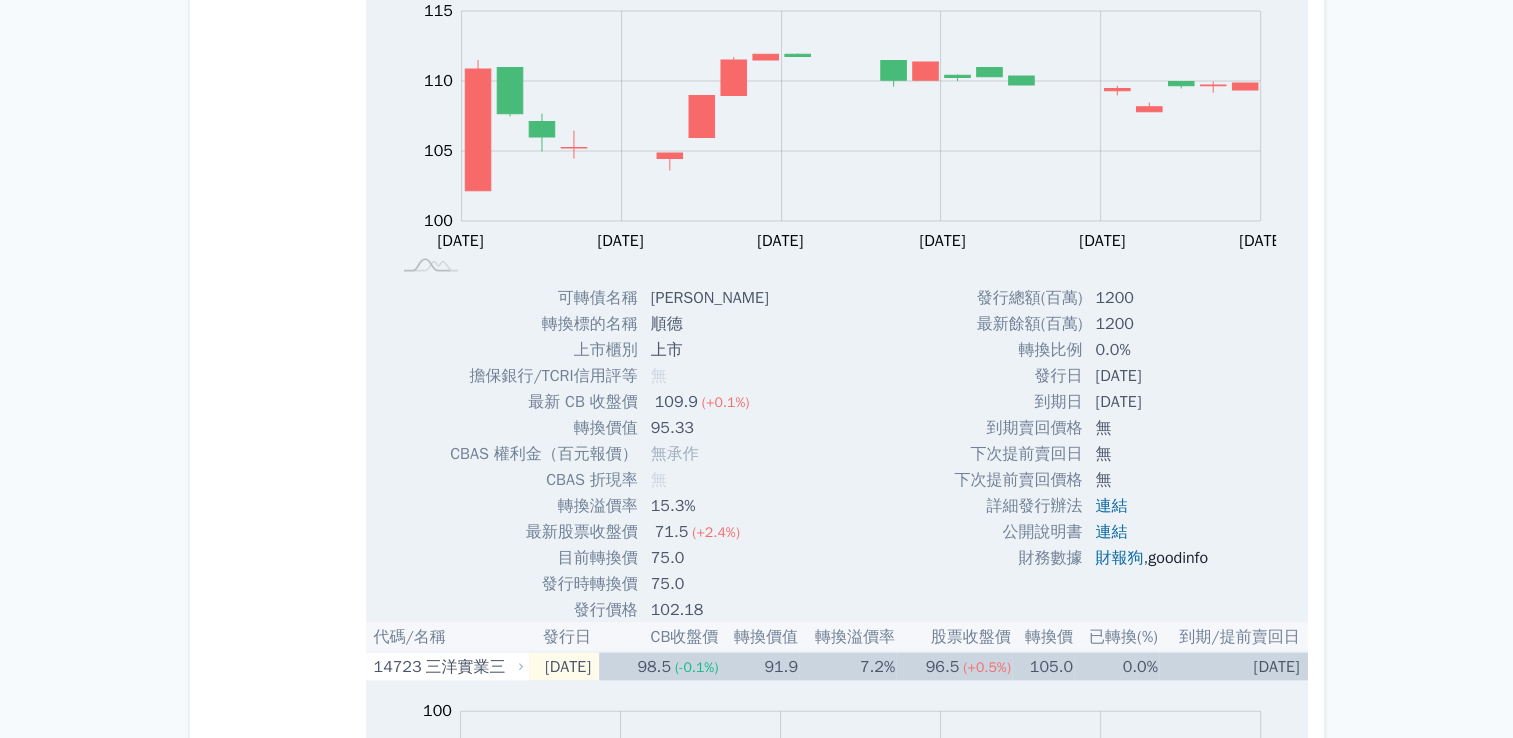 click on "goodinfo" at bounding box center (1178, 558) 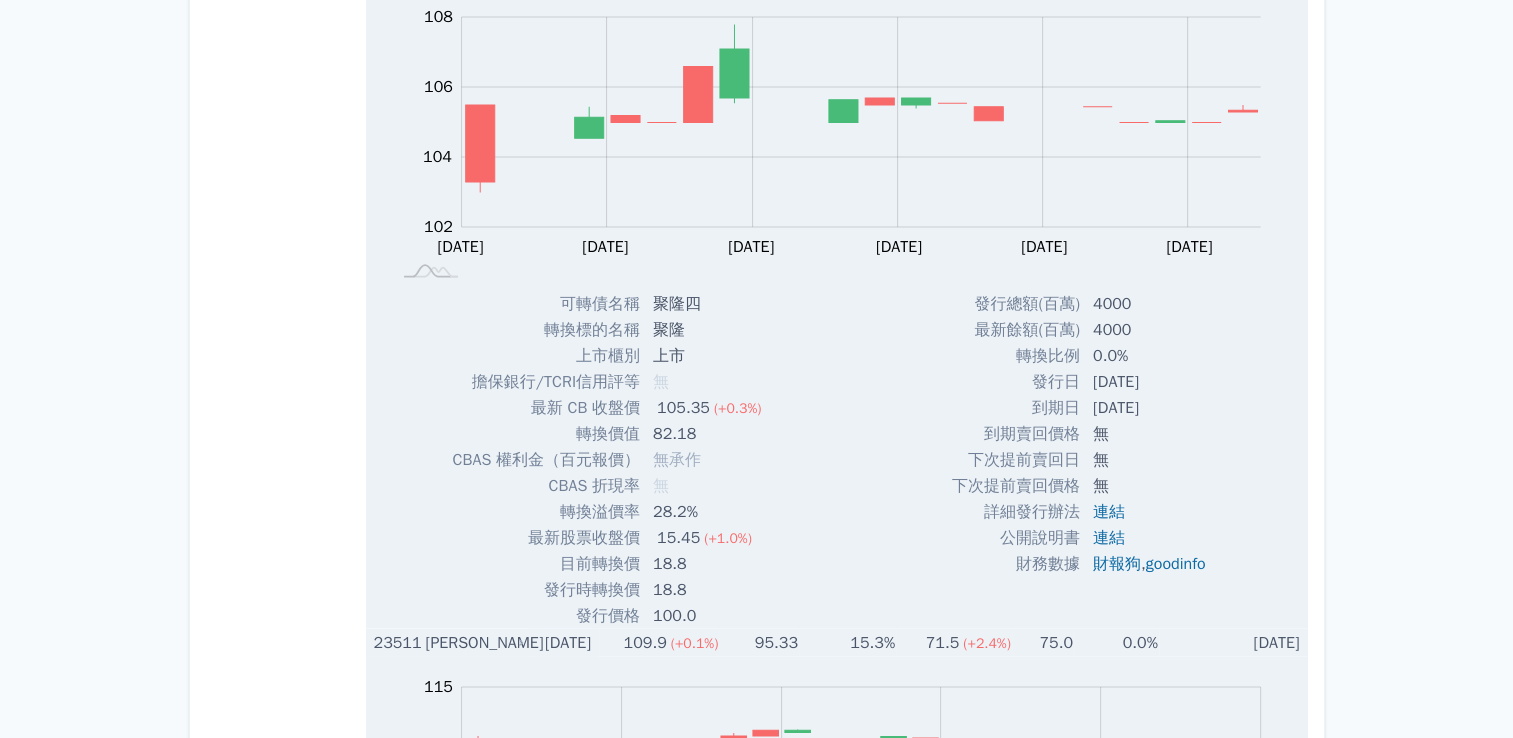 scroll, scrollTop: 3733, scrollLeft: 0, axis: vertical 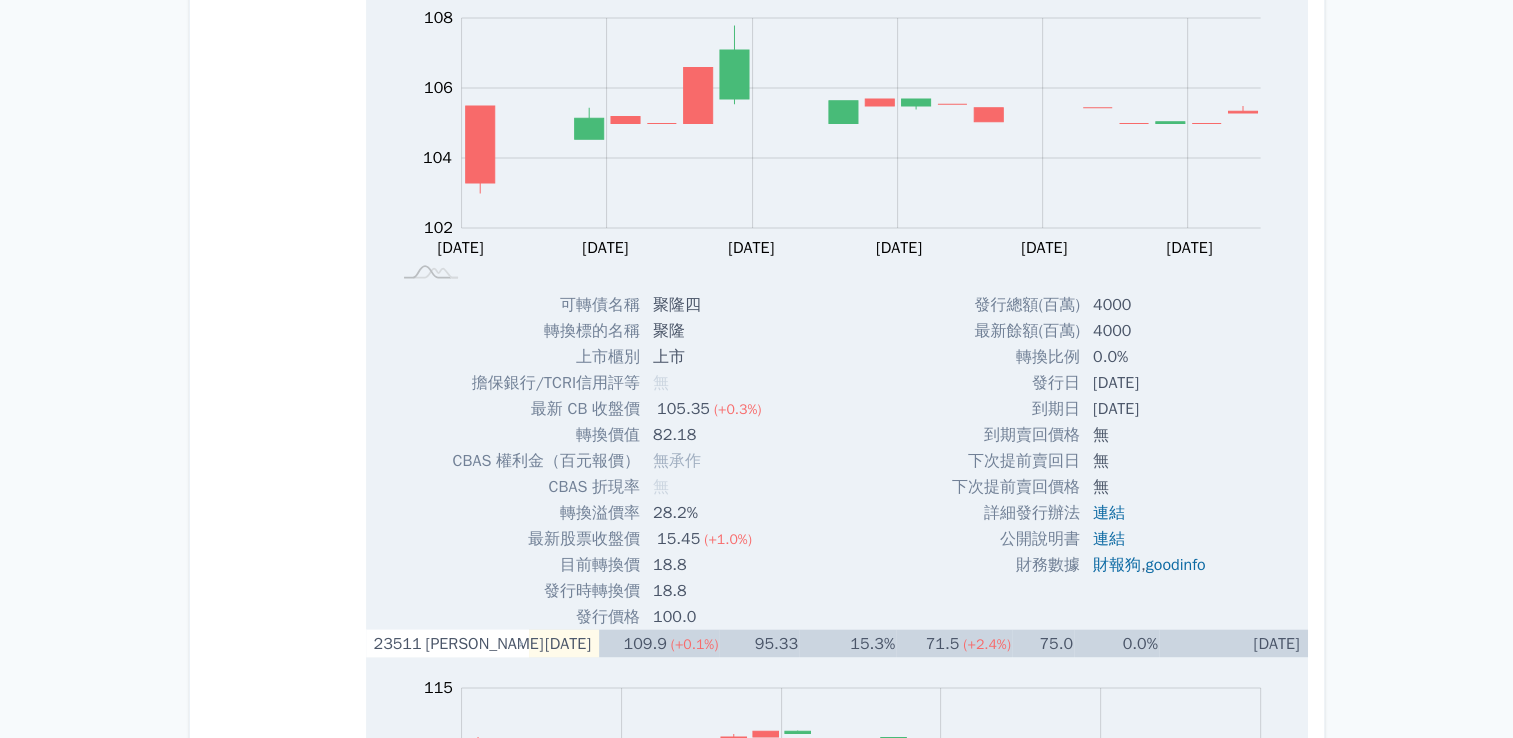 click on "可轉債名稱
聚隆四
轉換標的名稱
聚隆
上市櫃別
上市
擔保銀行/TCRI信用評等
無
最新 CB 收盤價
105.35 (+0.3%)
轉換價值 82.18" at bounding box center [615, 460] 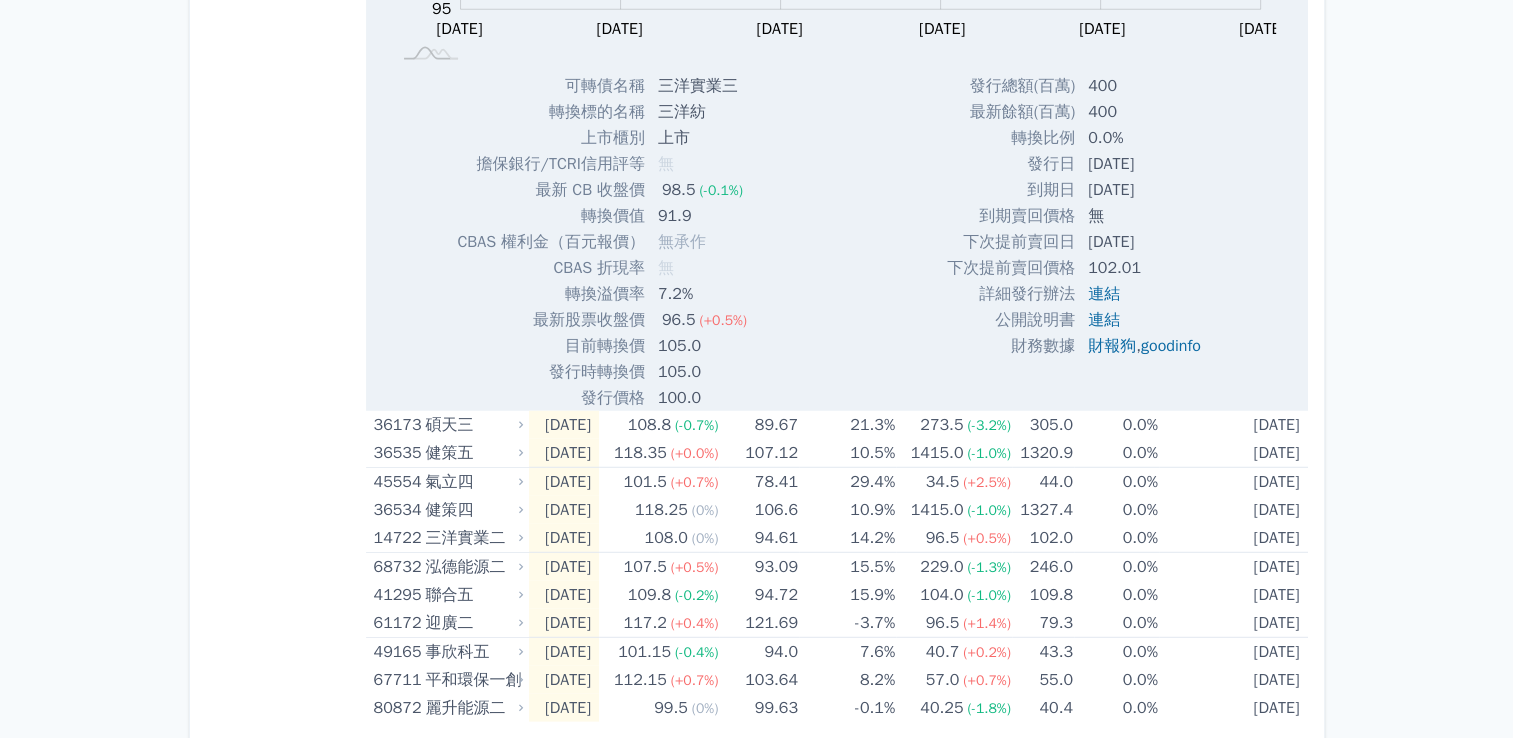 scroll, scrollTop: 5335, scrollLeft: 0, axis: vertical 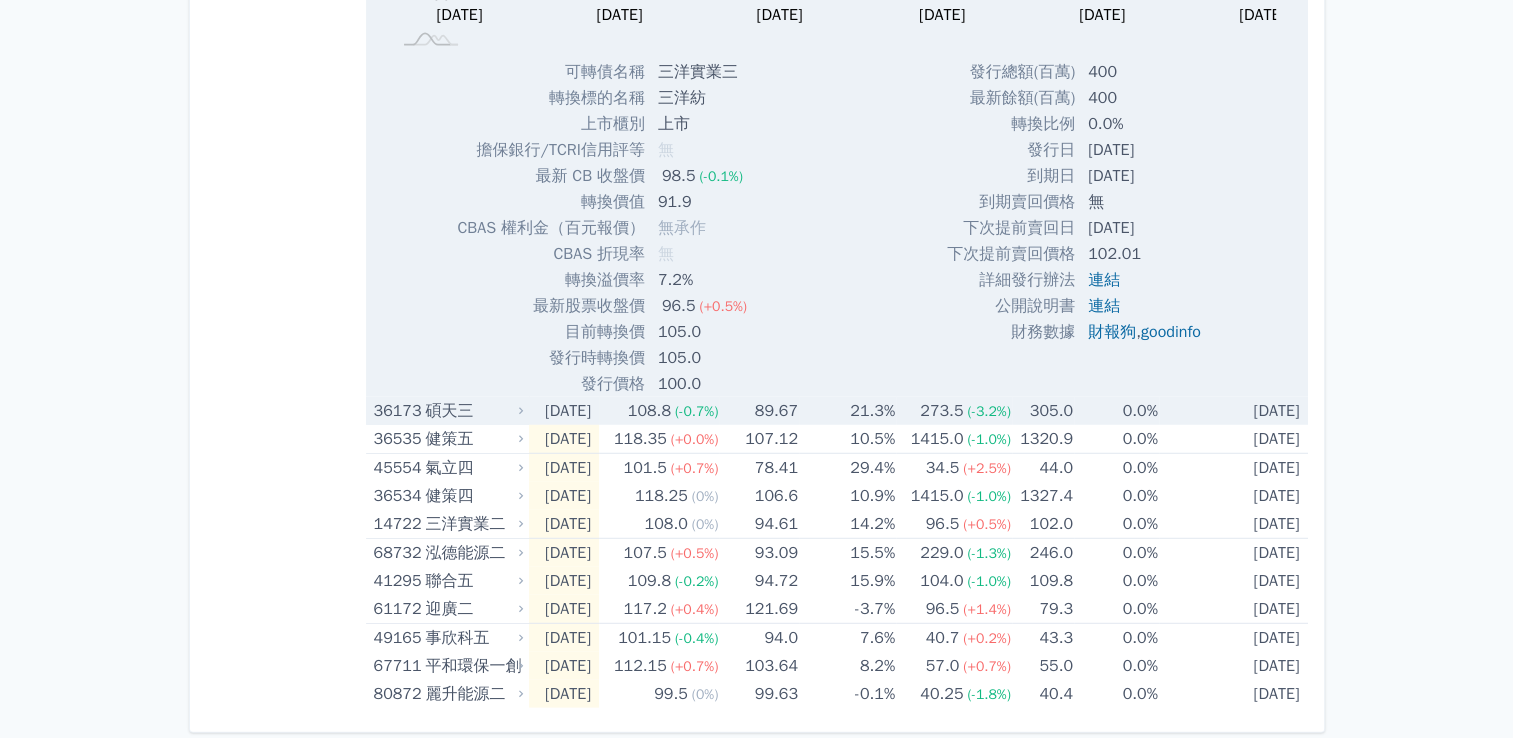 click on "108.8" at bounding box center [649, 411] 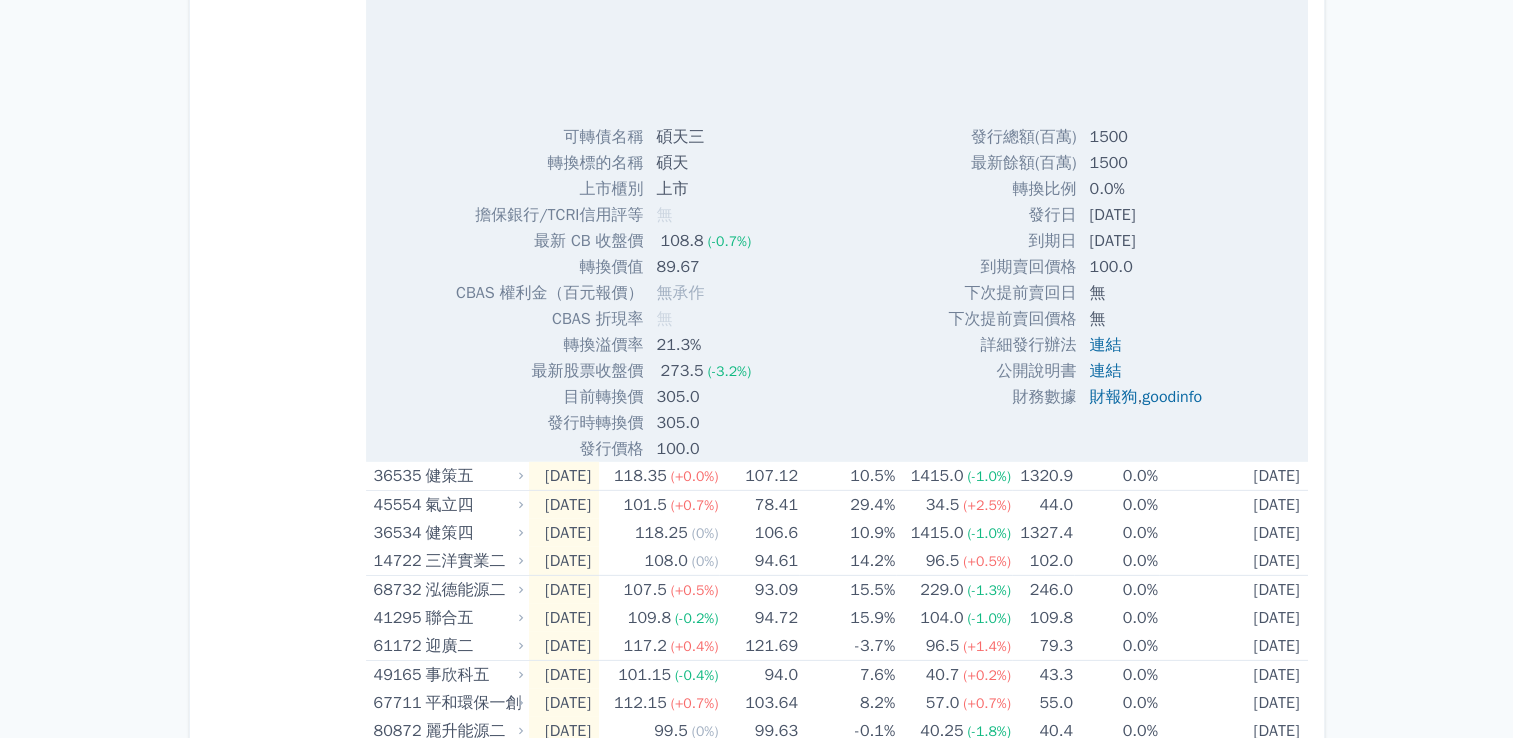 scroll, scrollTop: 5977, scrollLeft: 0, axis: vertical 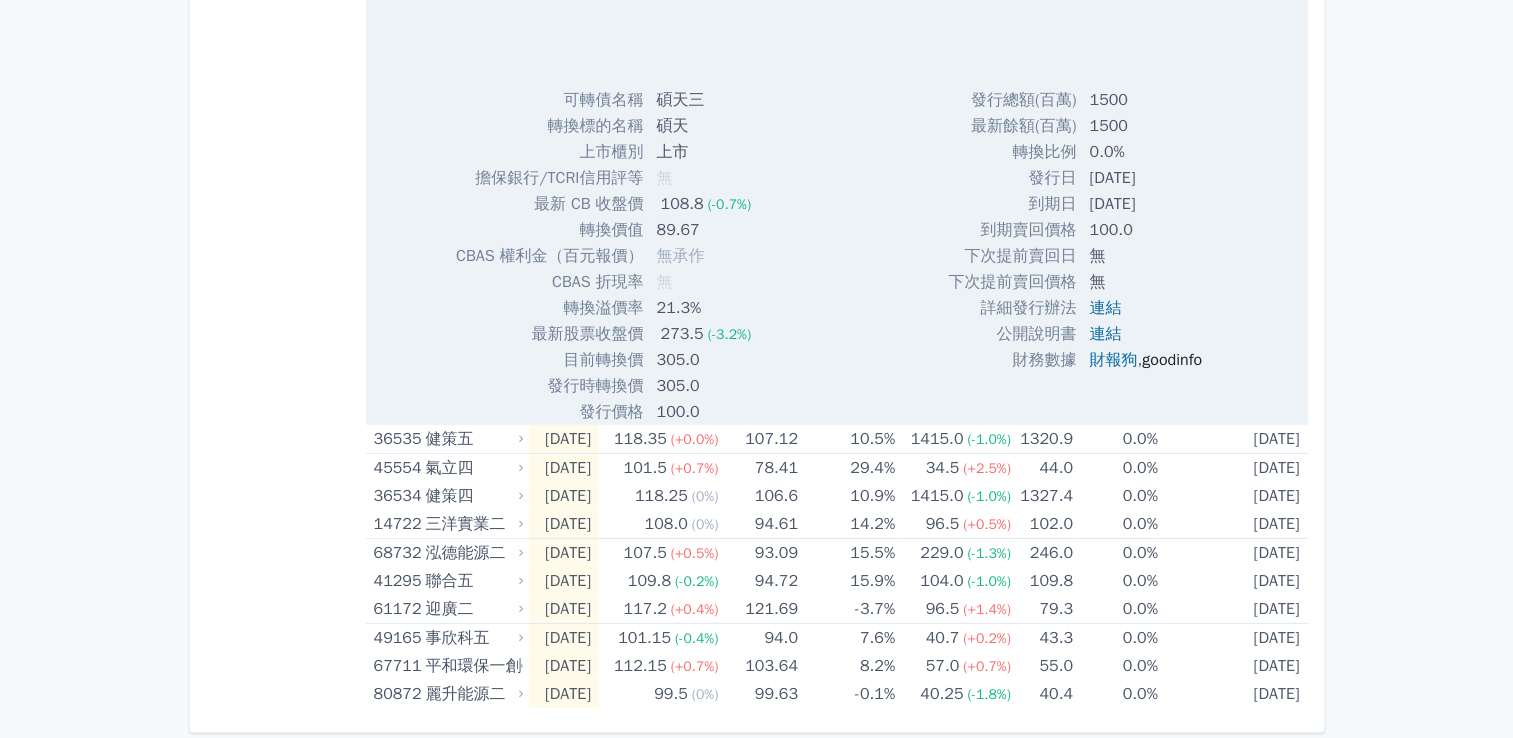 click on "goodinfo" at bounding box center (1172, 360) 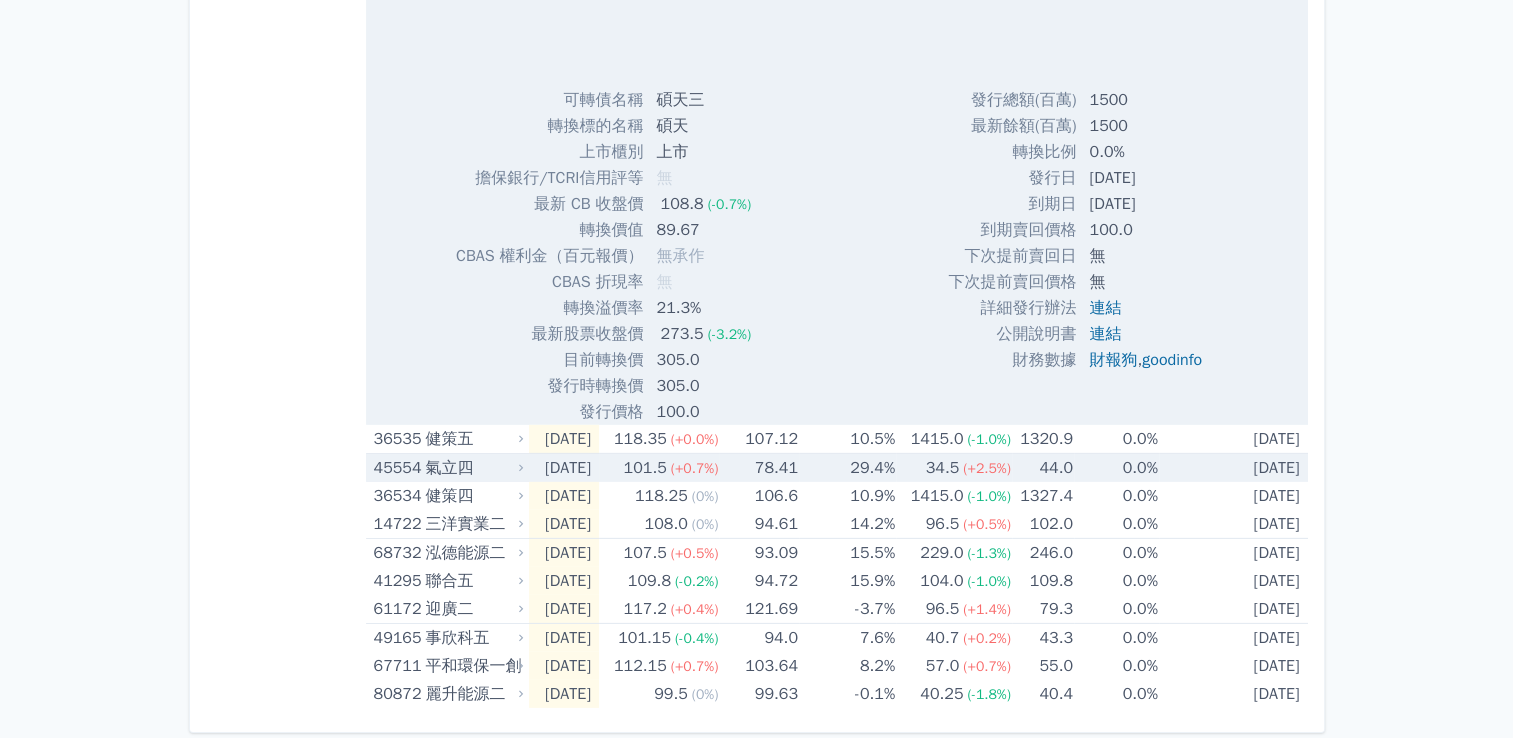 click on "[DATE]" at bounding box center (564, 468) 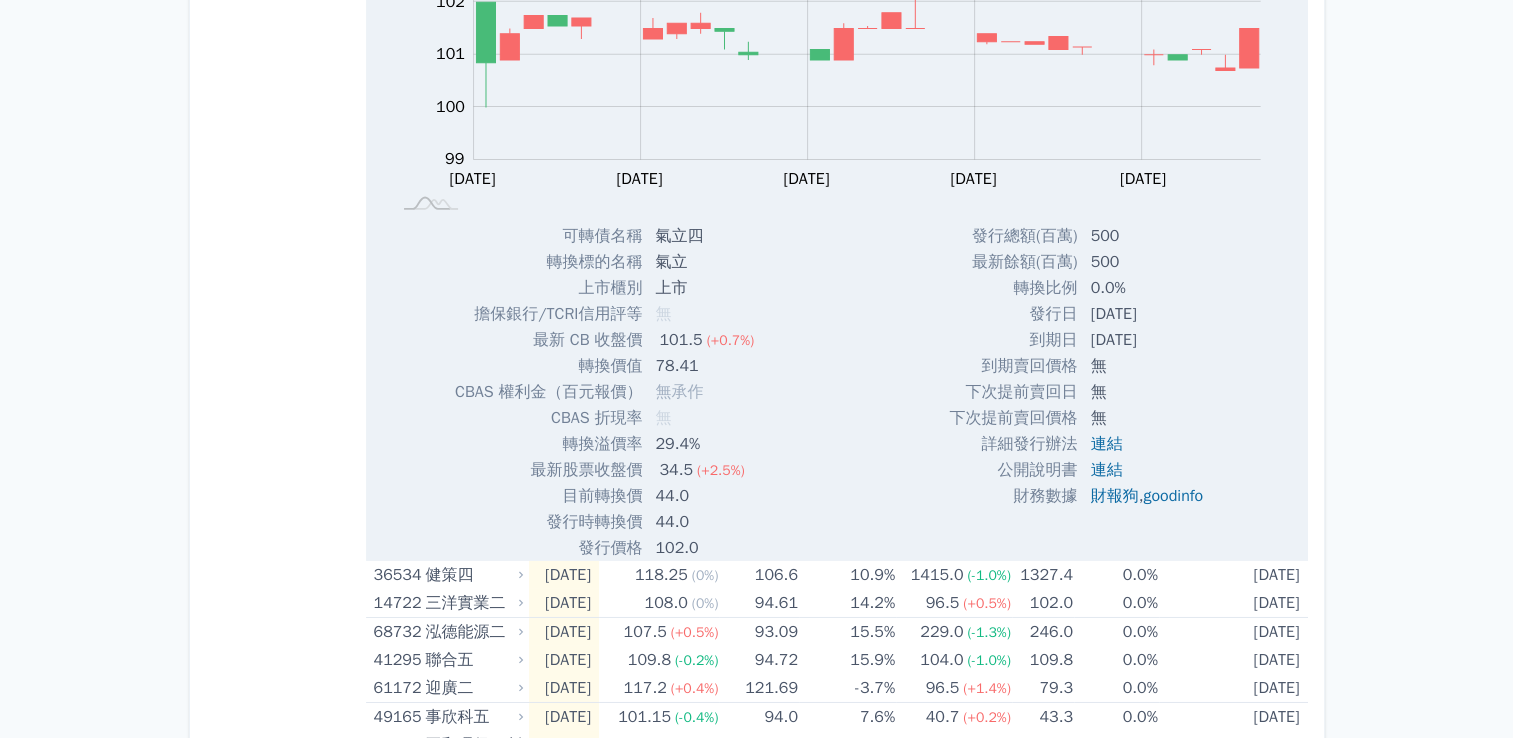 scroll, scrollTop: 6545, scrollLeft: 0, axis: vertical 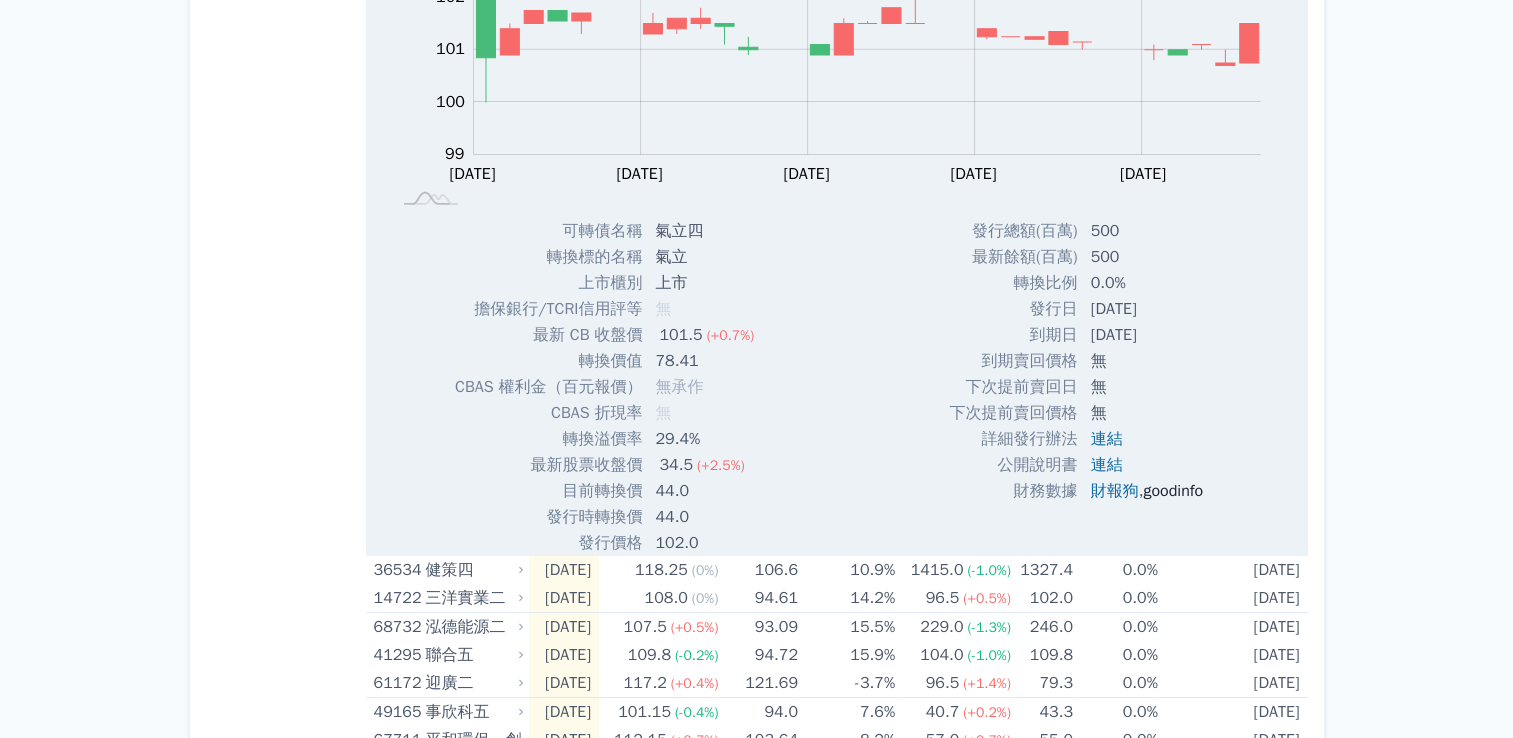 click on "goodinfo" at bounding box center [1173, 491] 